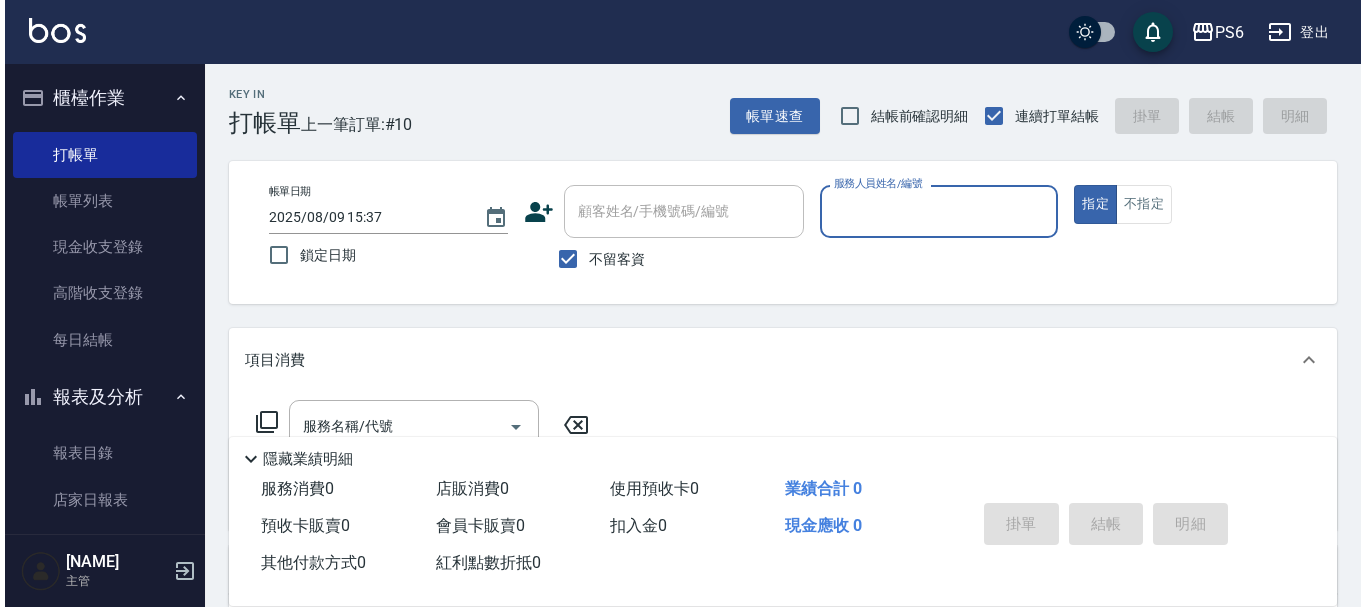 scroll, scrollTop: 0, scrollLeft: 0, axis: both 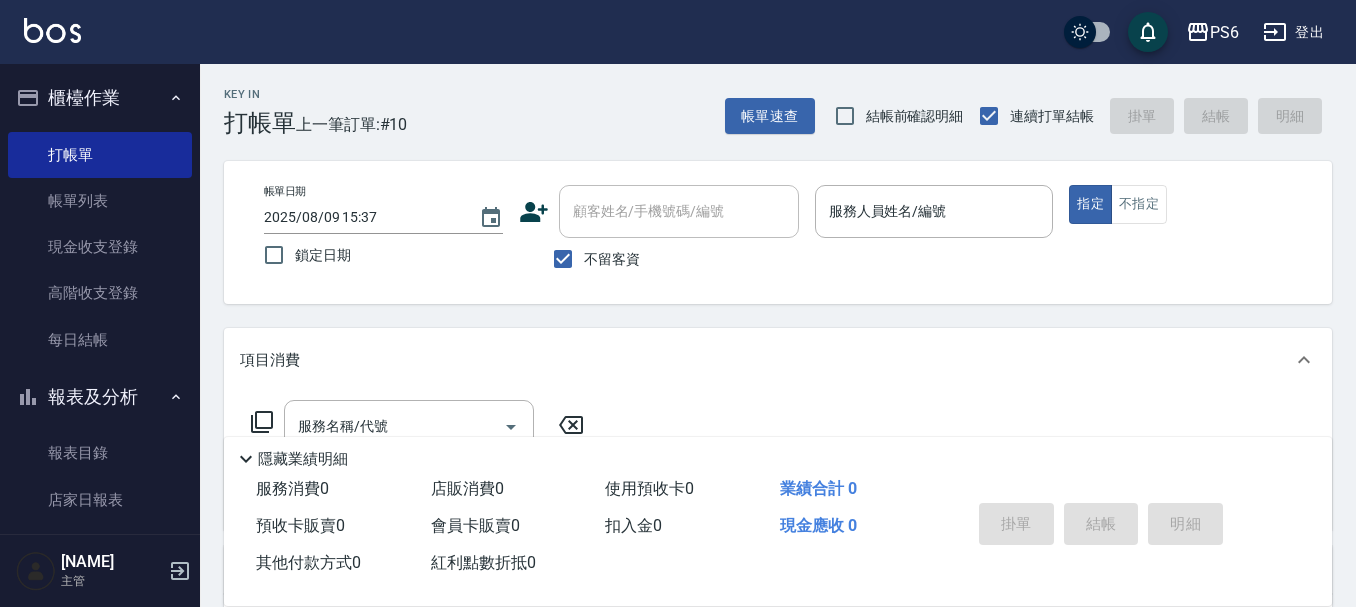 click 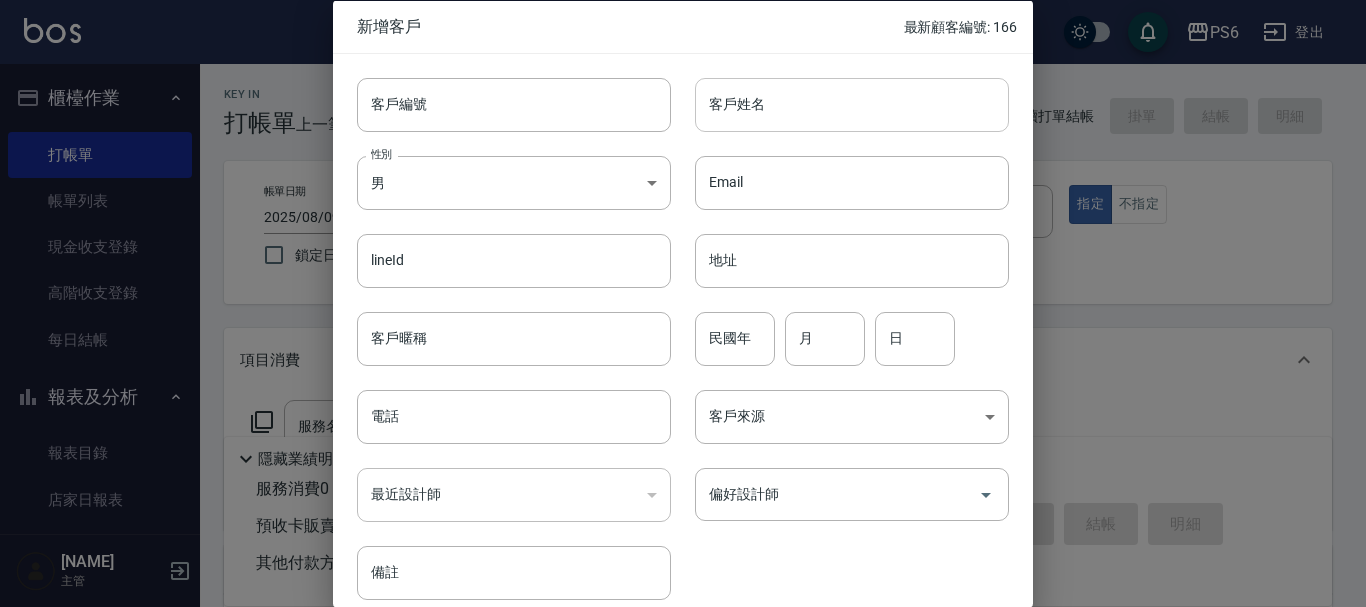 click on "客戶姓名" at bounding box center [852, 104] 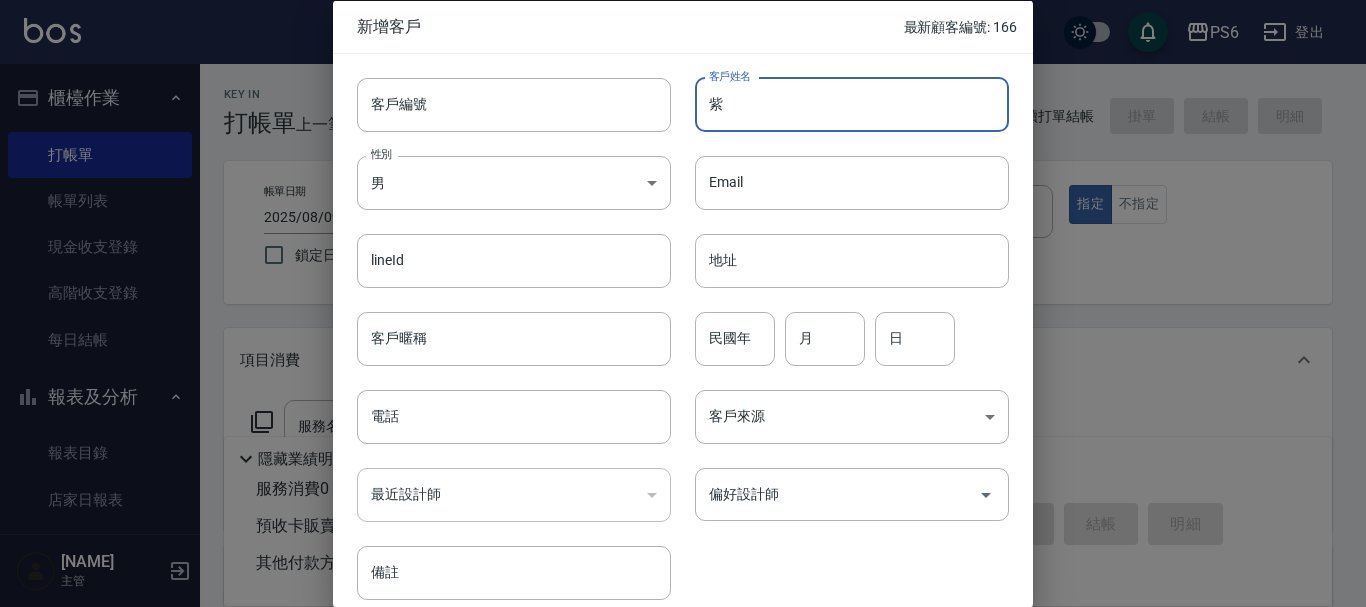 click on "紫" at bounding box center [852, 104] 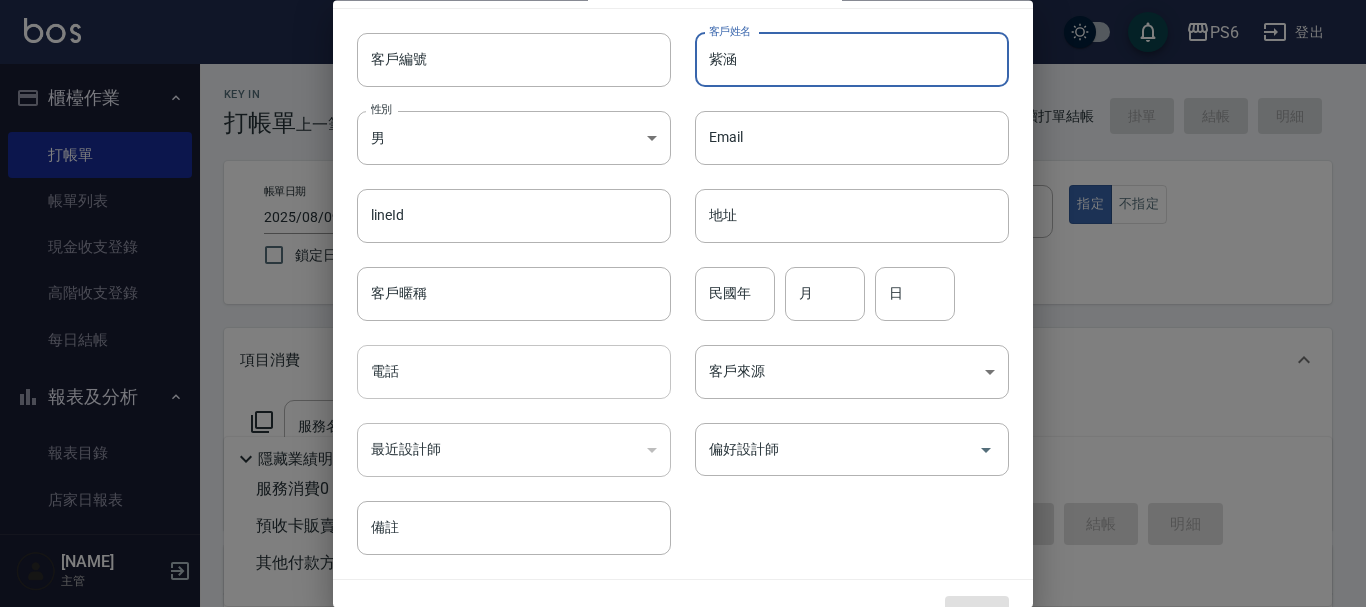 scroll, scrollTop: 86, scrollLeft: 0, axis: vertical 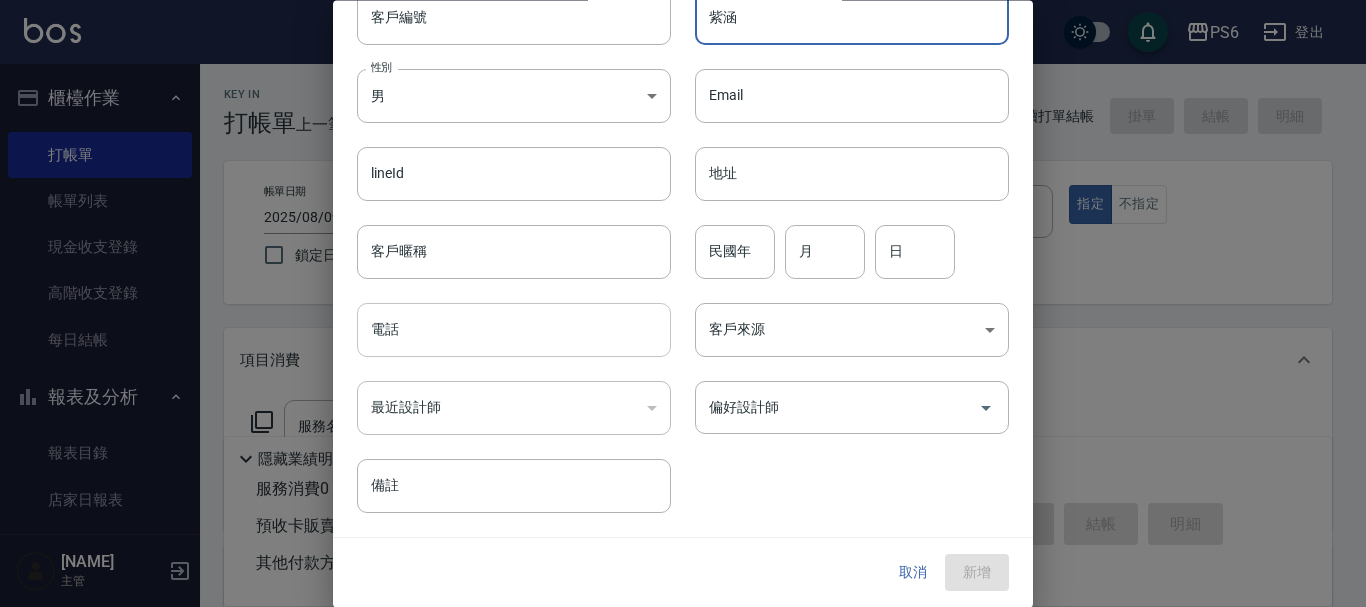 type on "紫涵" 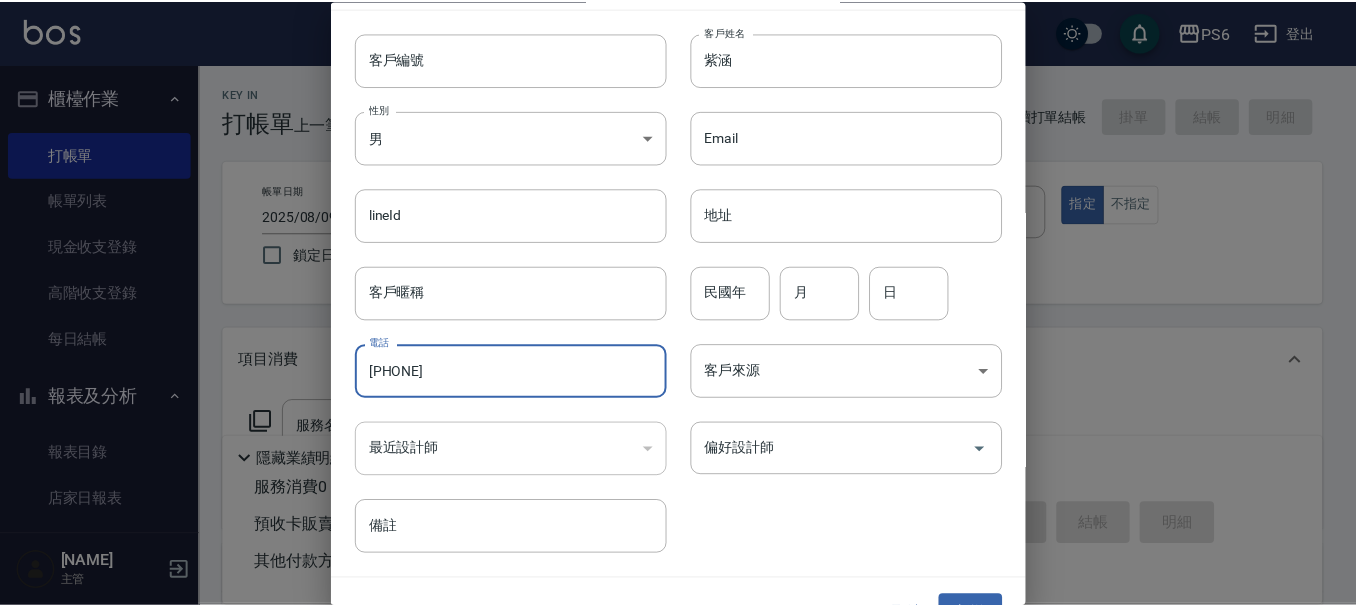 scroll, scrollTop: 86, scrollLeft: 0, axis: vertical 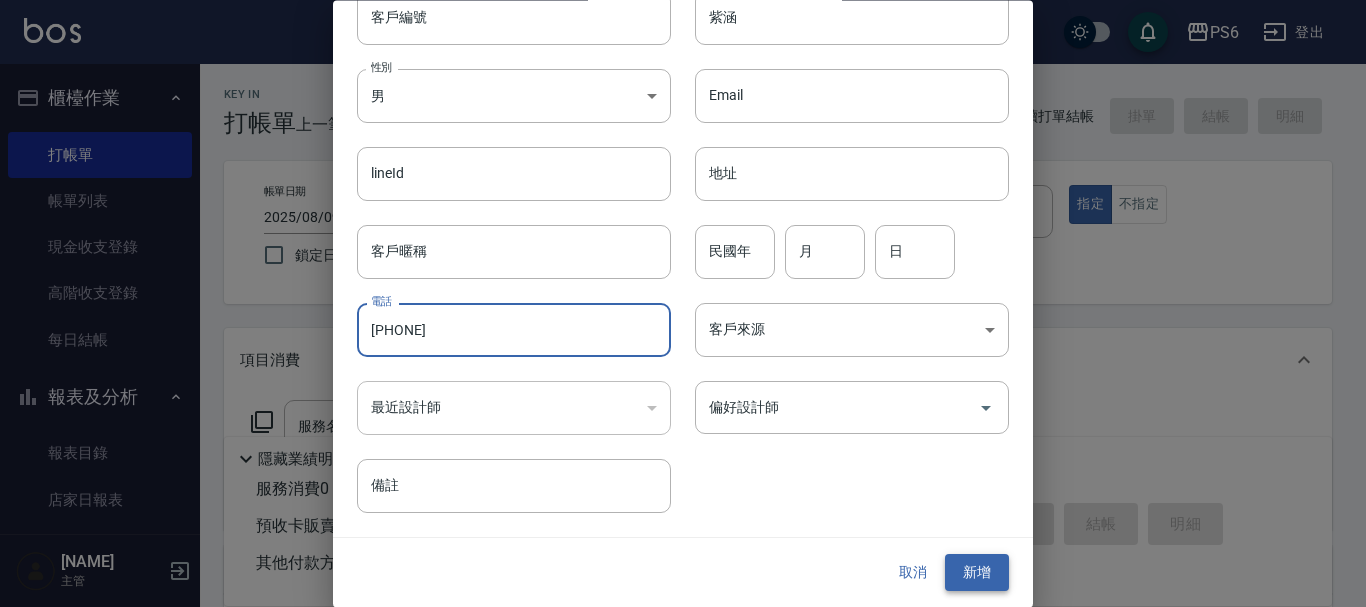 type on "[PHONE]" 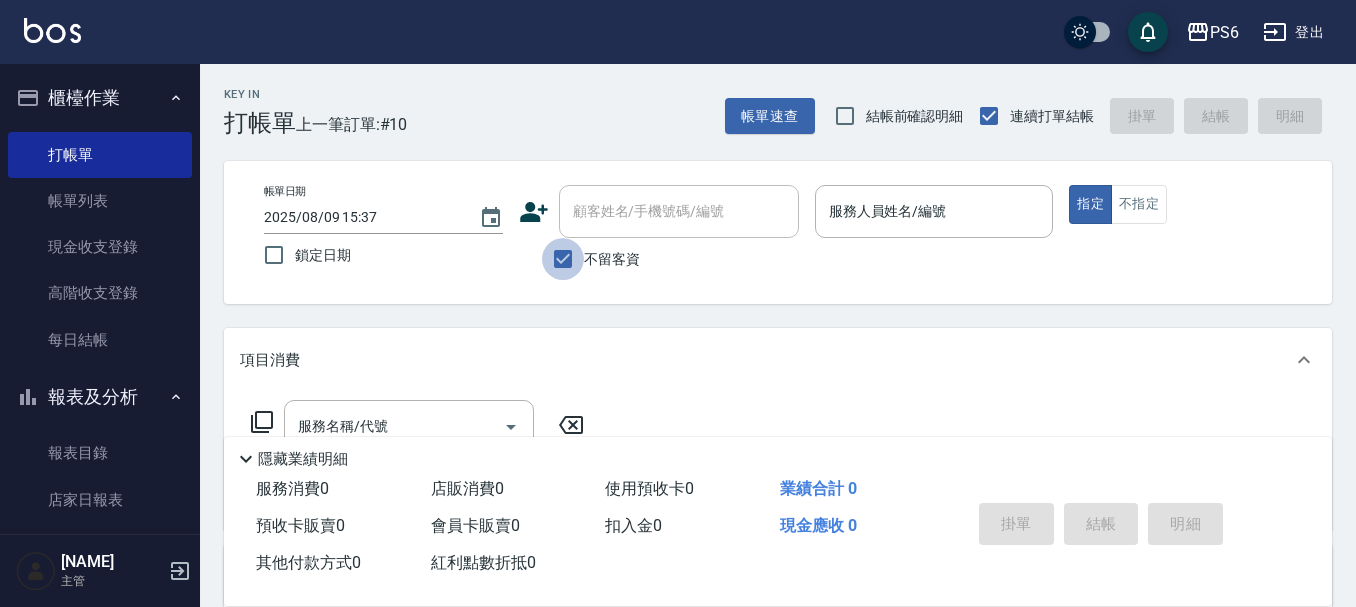 click on "不留客資" at bounding box center [563, 259] 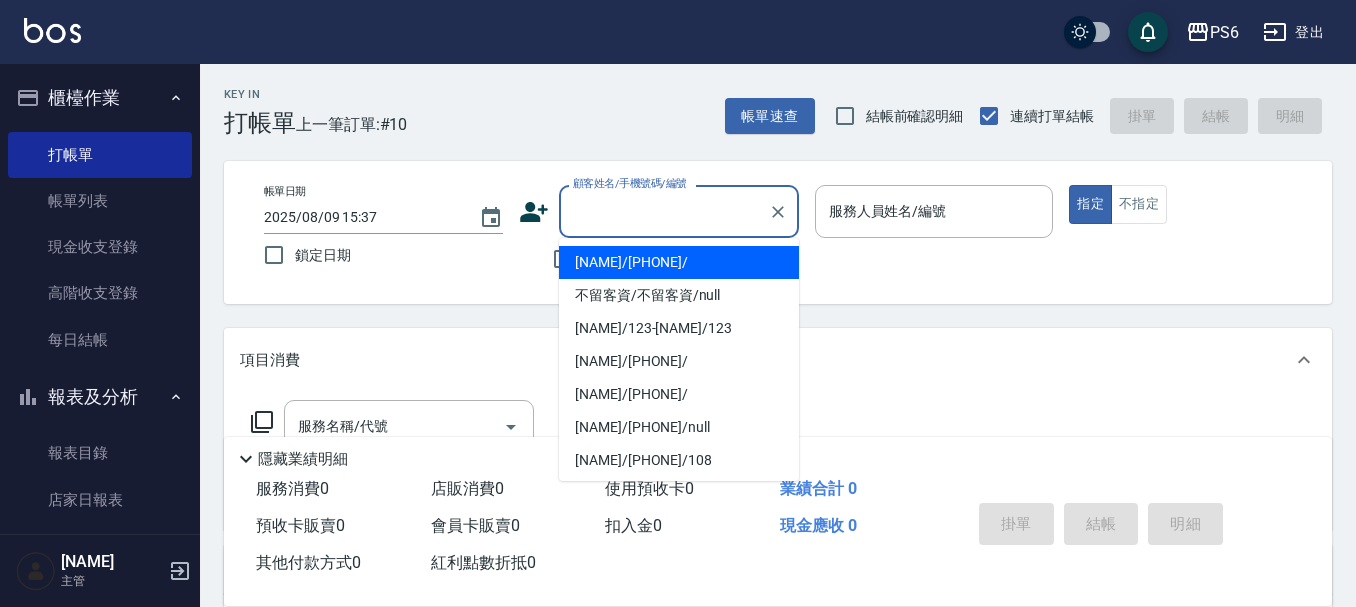 click on "顧客姓名/手機號碼/編號" at bounding box center (664, 211) 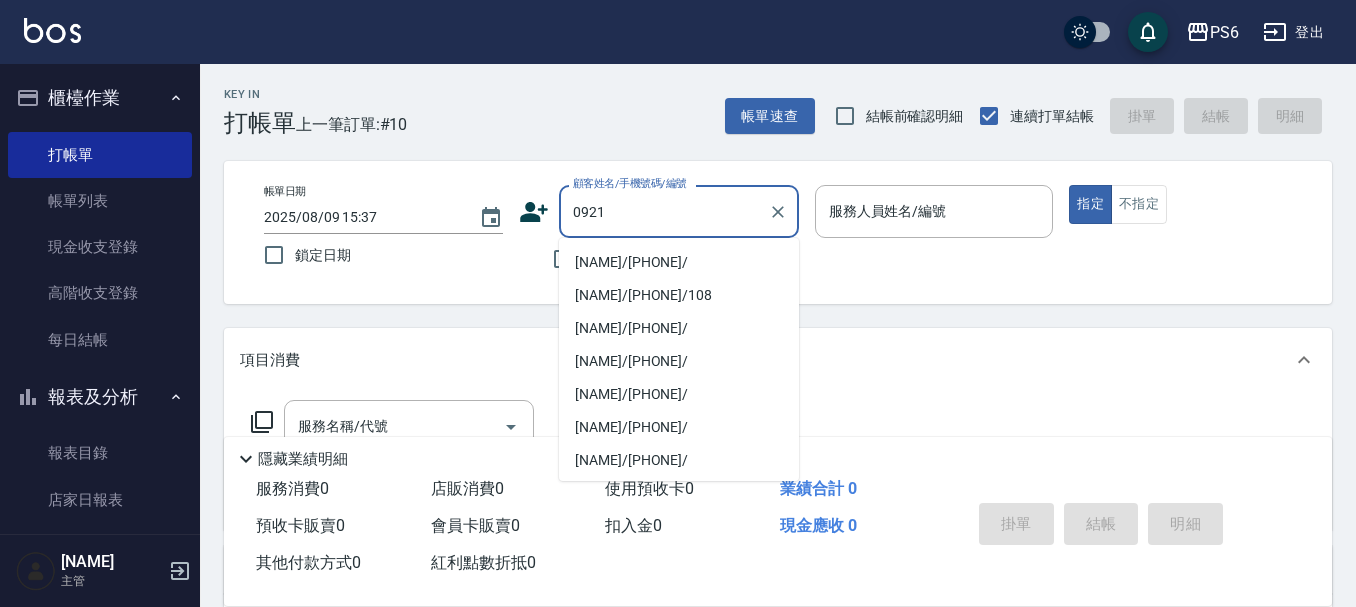 click on "[NAME]/[PHONE]/" at bounding box center (679, 262) 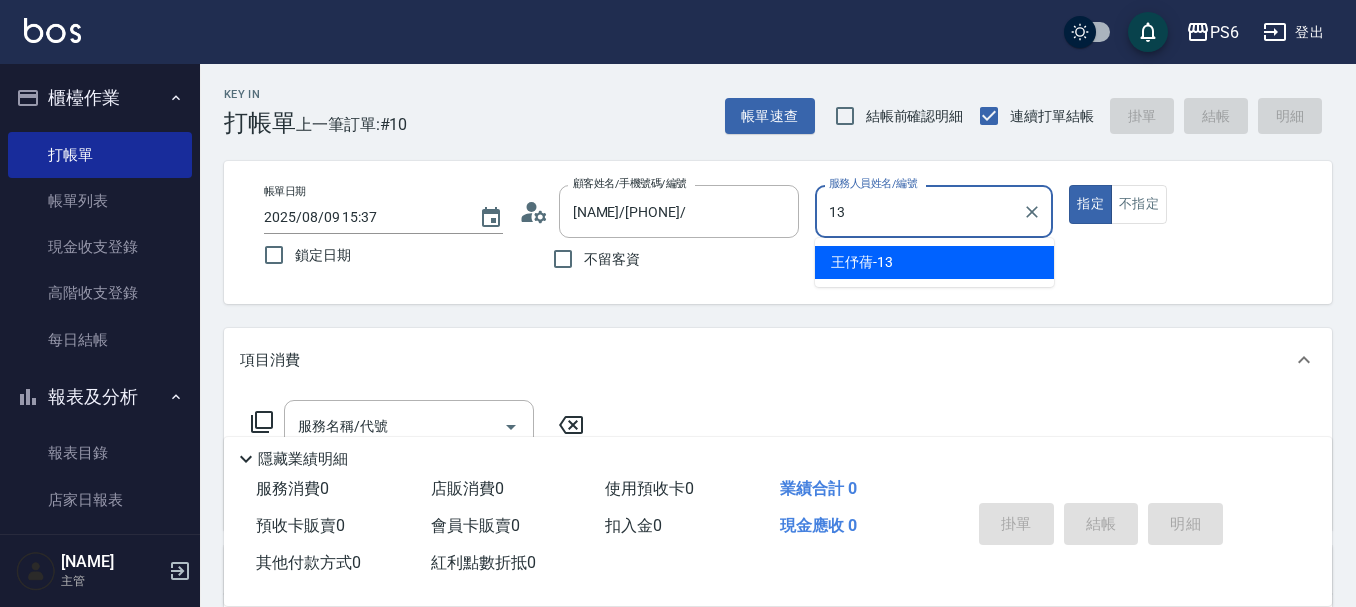type on "[NAME]-13" 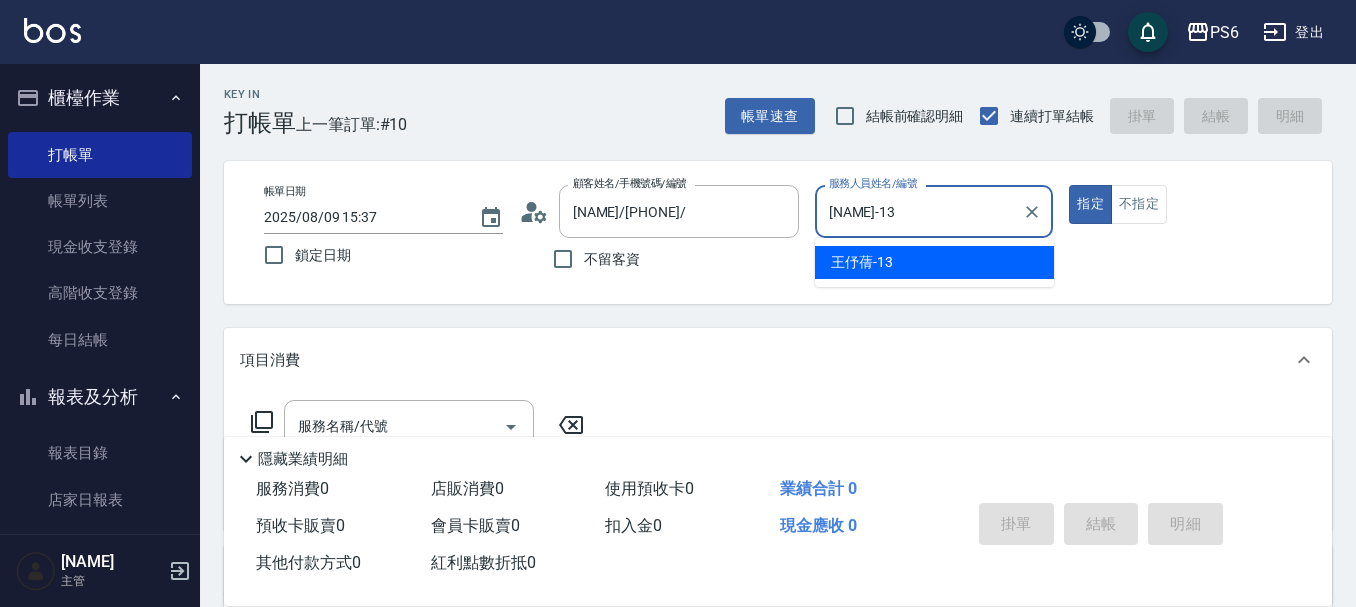 type on "true" 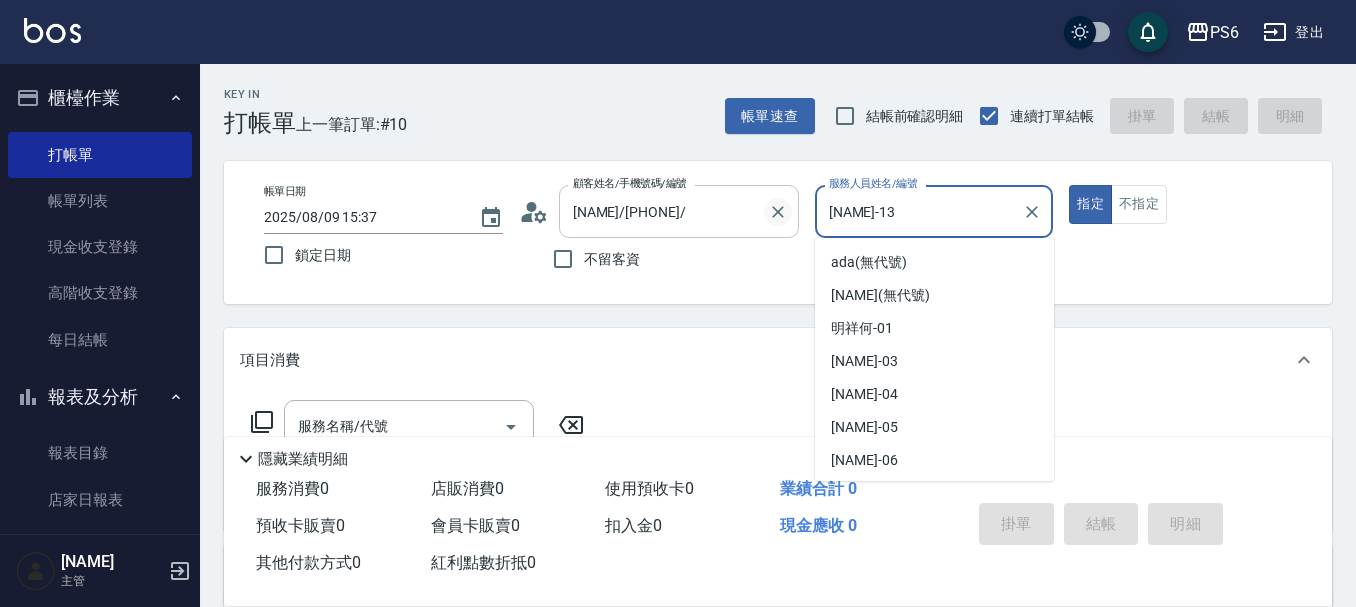 drag, startPoint x: 892, startPoint y: 217, endPoint x: 776, endPoint y: 212, distance: 116.10771 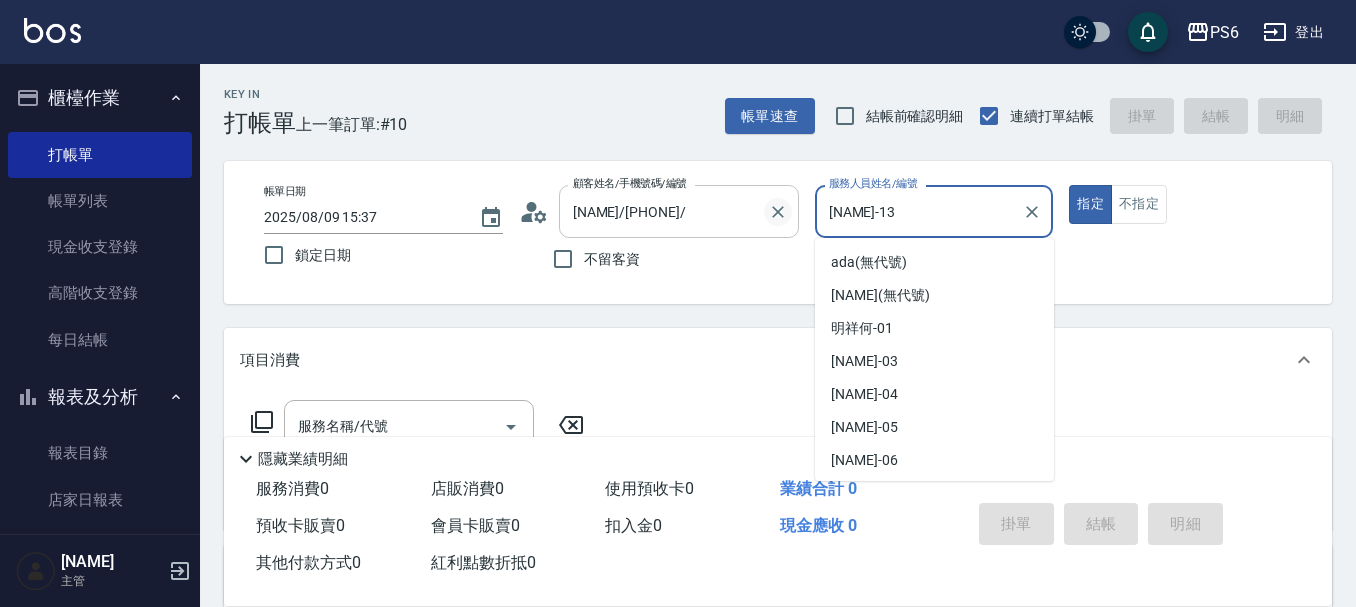 click on "帳單日期 2025/08/09 15:37 鎖定日期 顧客姓名/手機號碼/編號 [NAME]/[PHONE]/ 顧客姓名/手機號碼/編號 不留客資 服務人員姓名/編號 [NAME]-13 服務人員姓名/編號 指定 不指定" at bounding box center (778, 232) 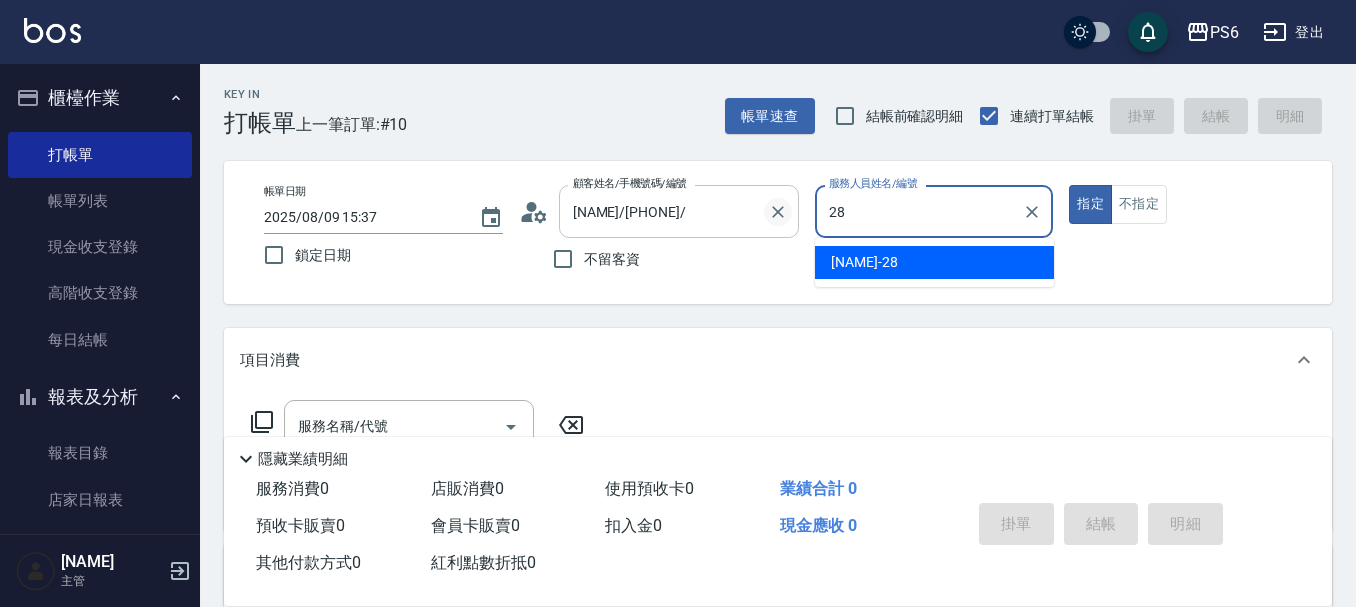 type on "[NAME]-28" 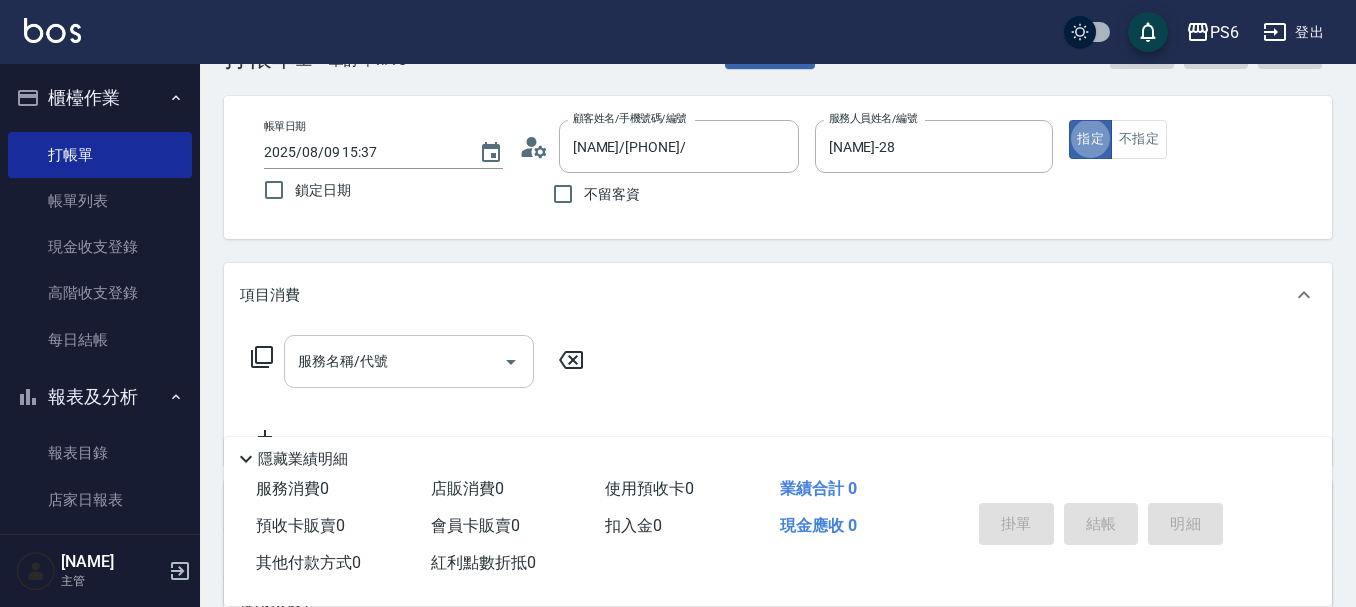 scroll, scrollTop: 100, scrollLeft: 0, axis: vertical 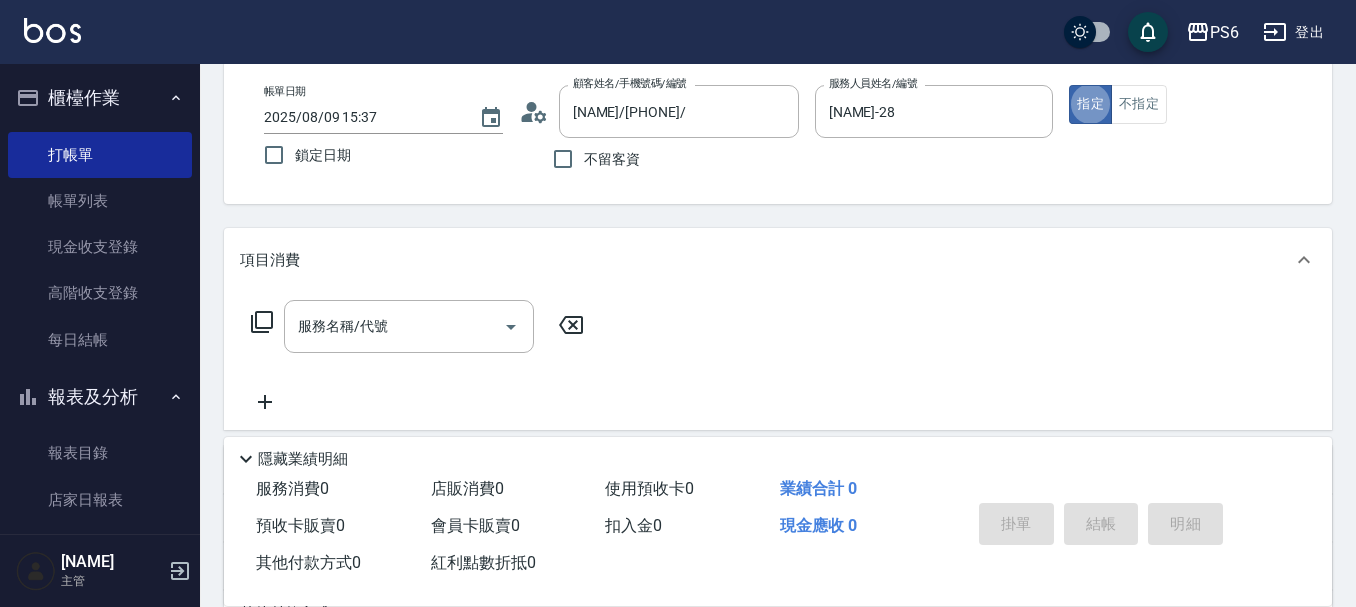 click 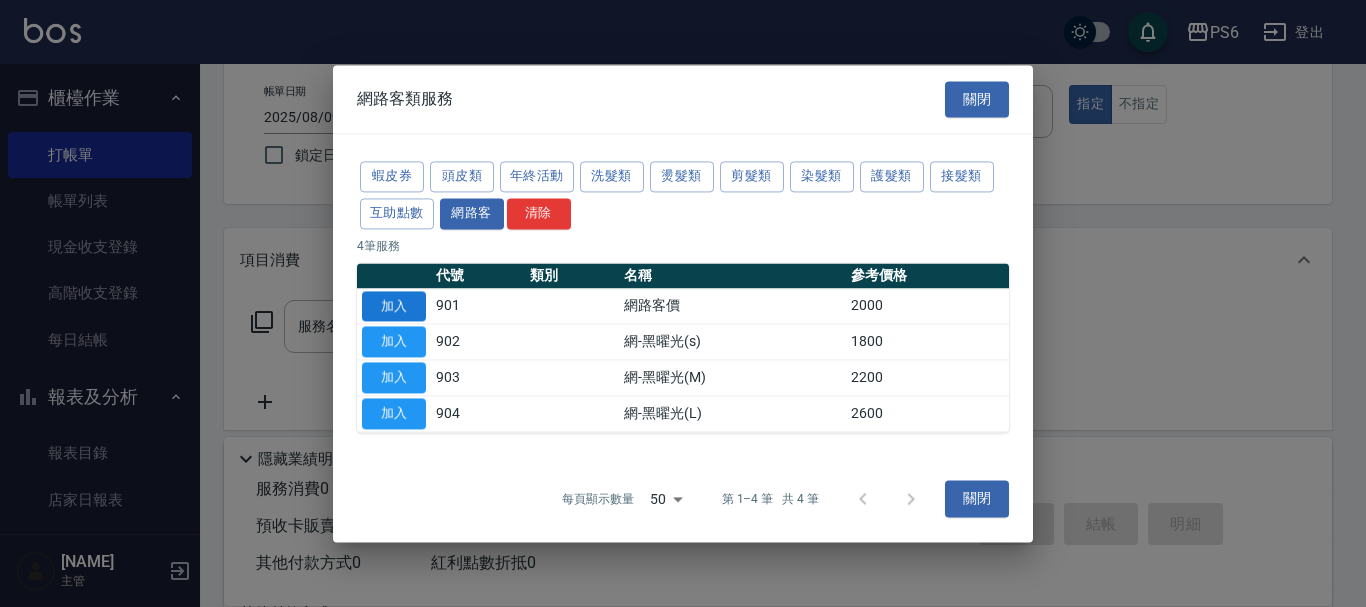 click on "加入" at bounding box center [394, 306] 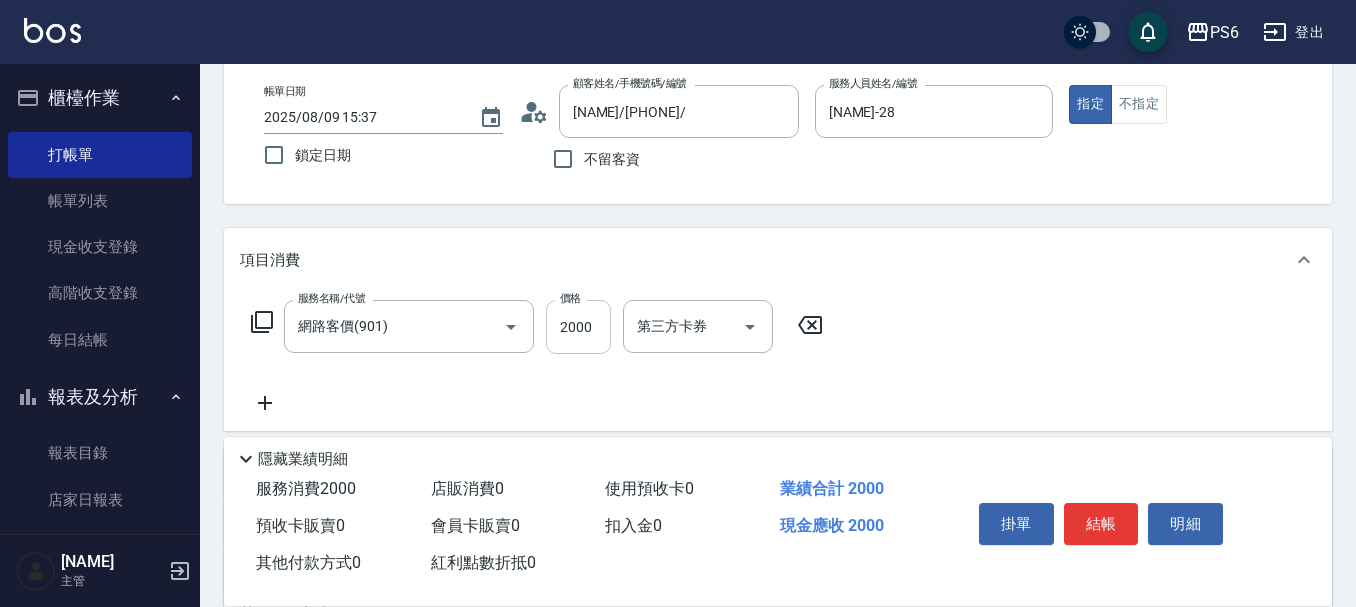 click on "2000" at bounding box center [578, 327] 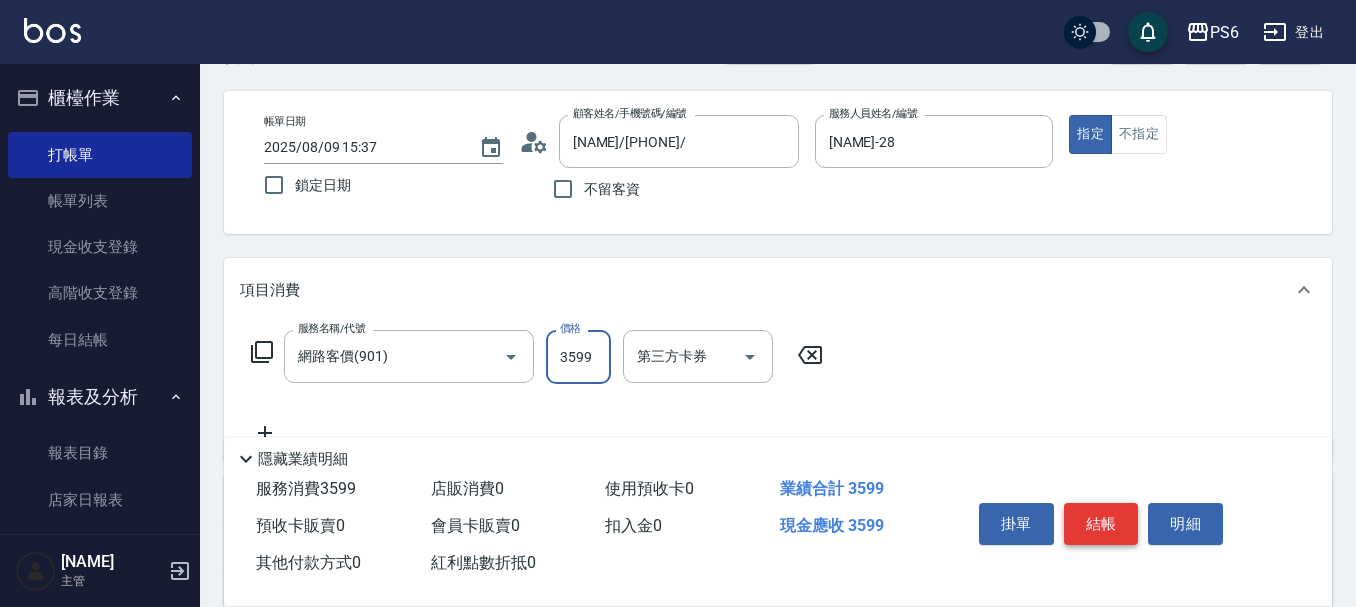 scroll, scrollTop: 100, scrollLeft: 0, axis: vertical 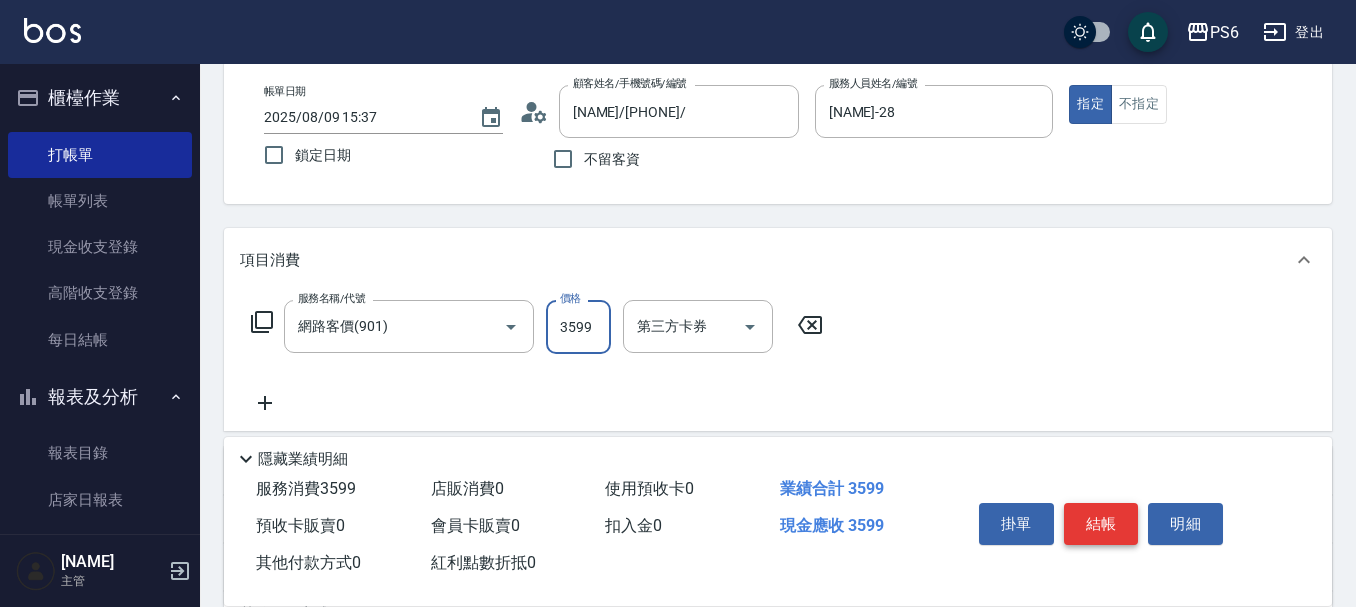 type on "3599" 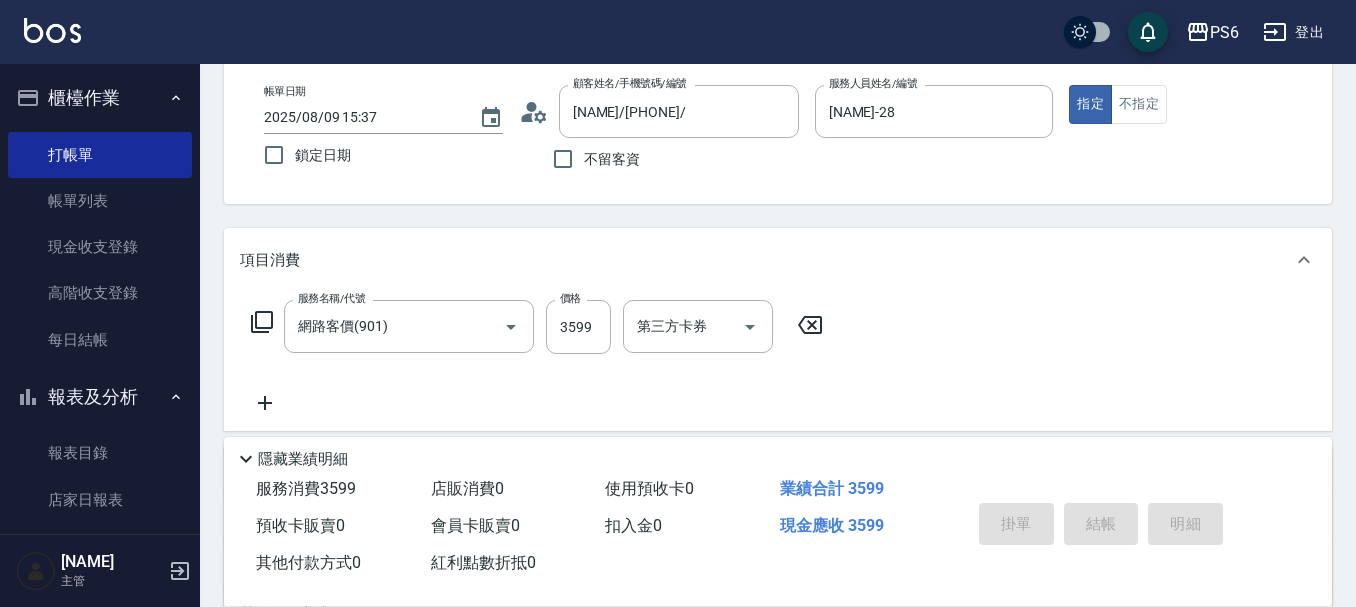 type on "2025/08/09 18:06" 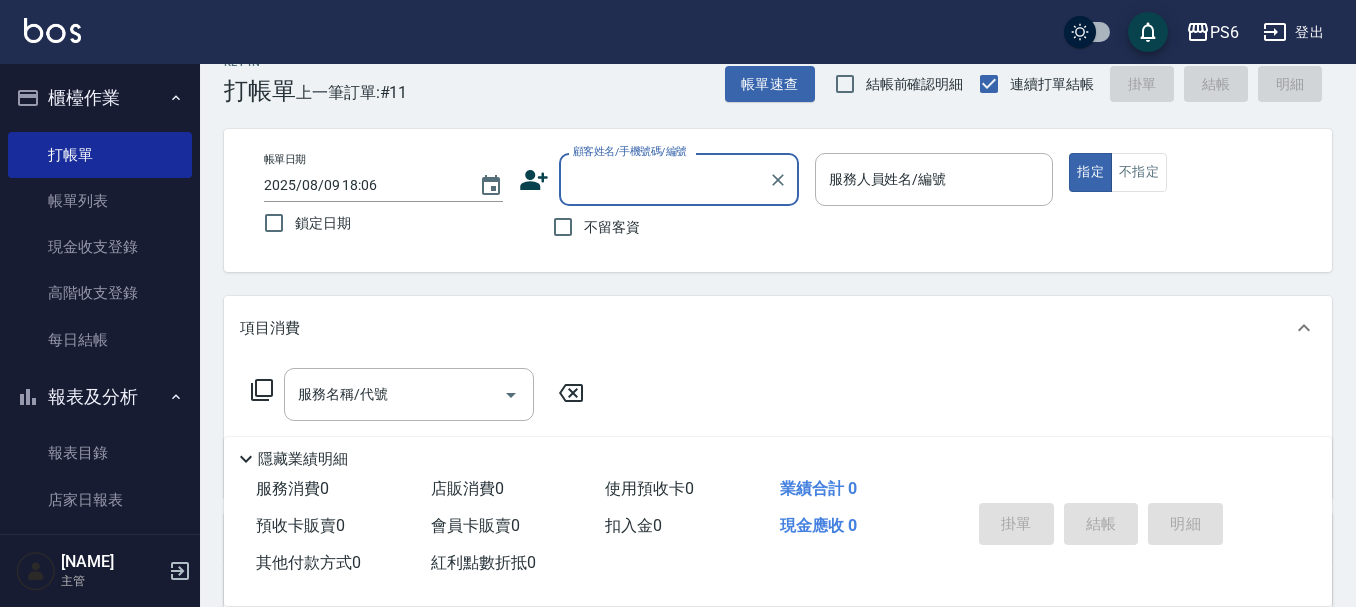 scroll, scrollTop: 0, scrollLeft: 0, axis: both 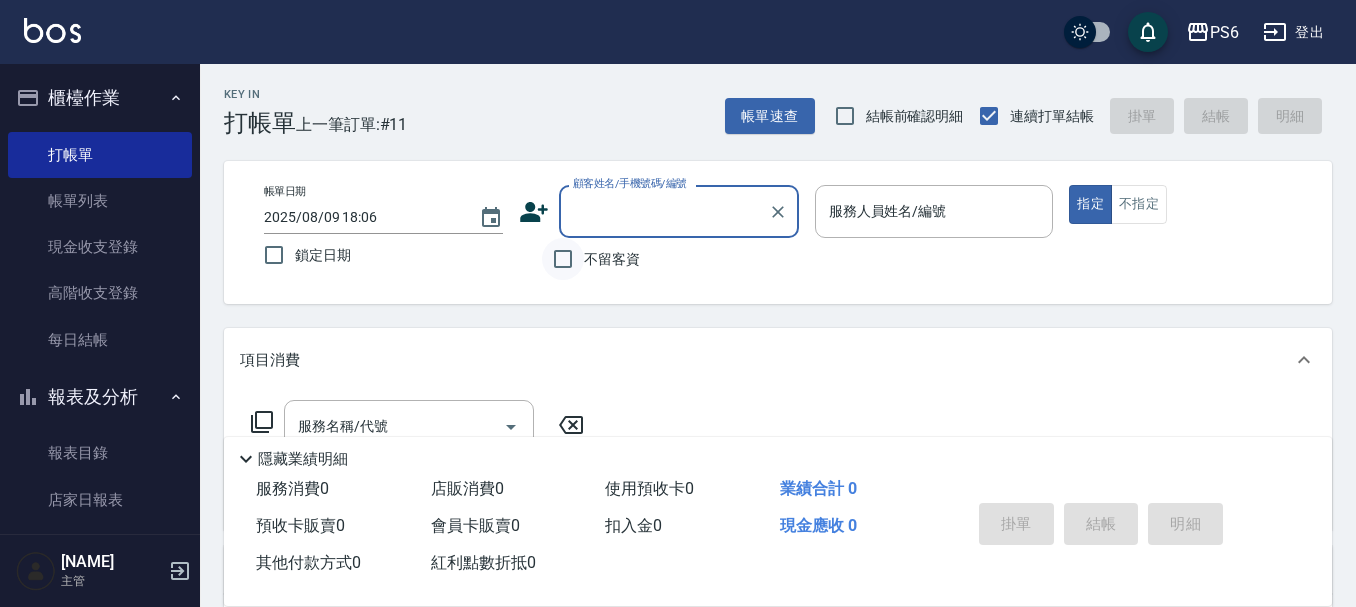 click on "不留客資" at bounding box center (563, 259) 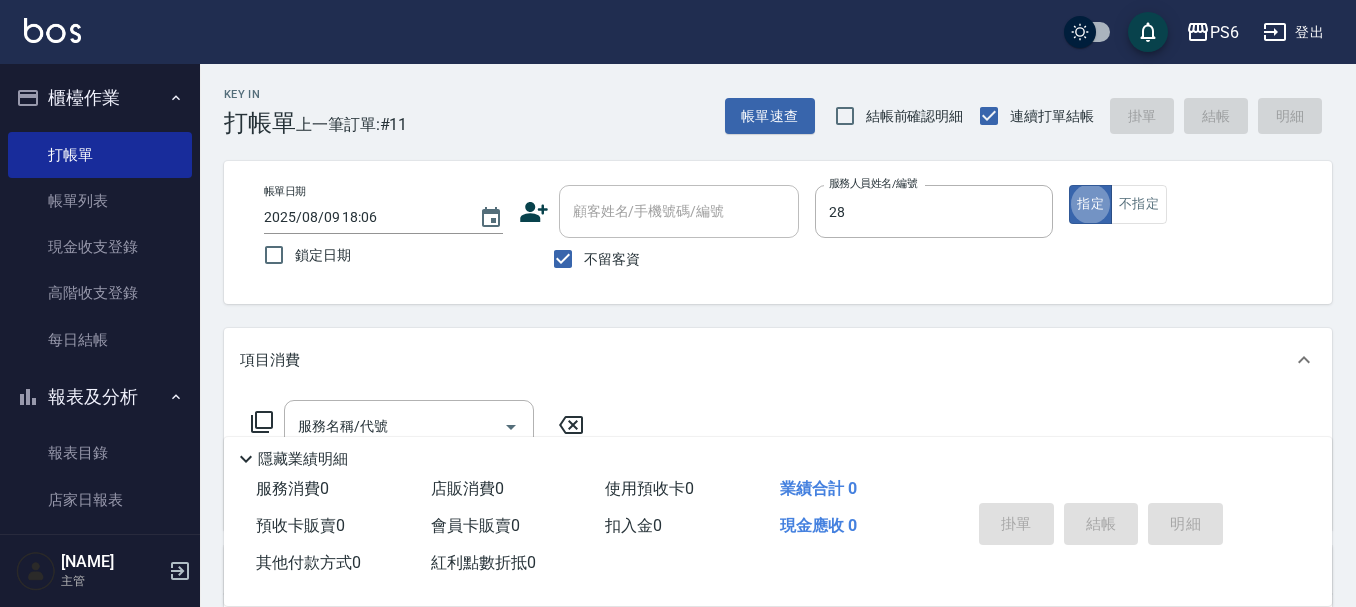 type on "[NAME]-28" 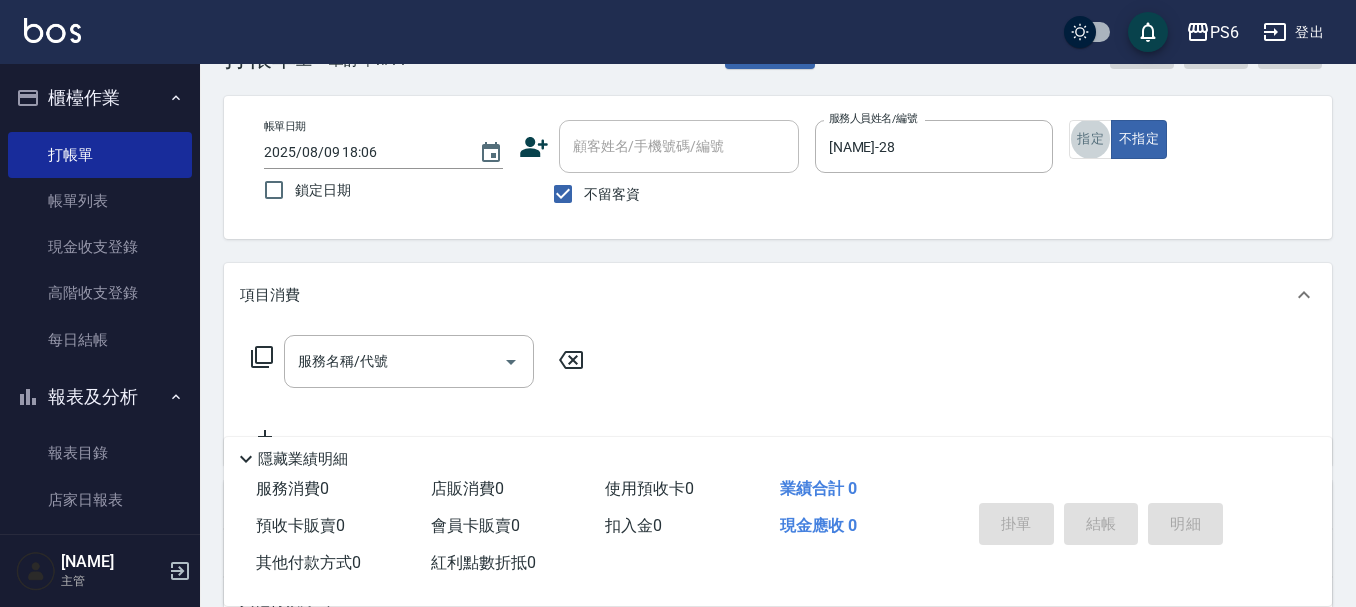 scroll, scrollTop: 100, scrollLeft: 0, axis: vertical 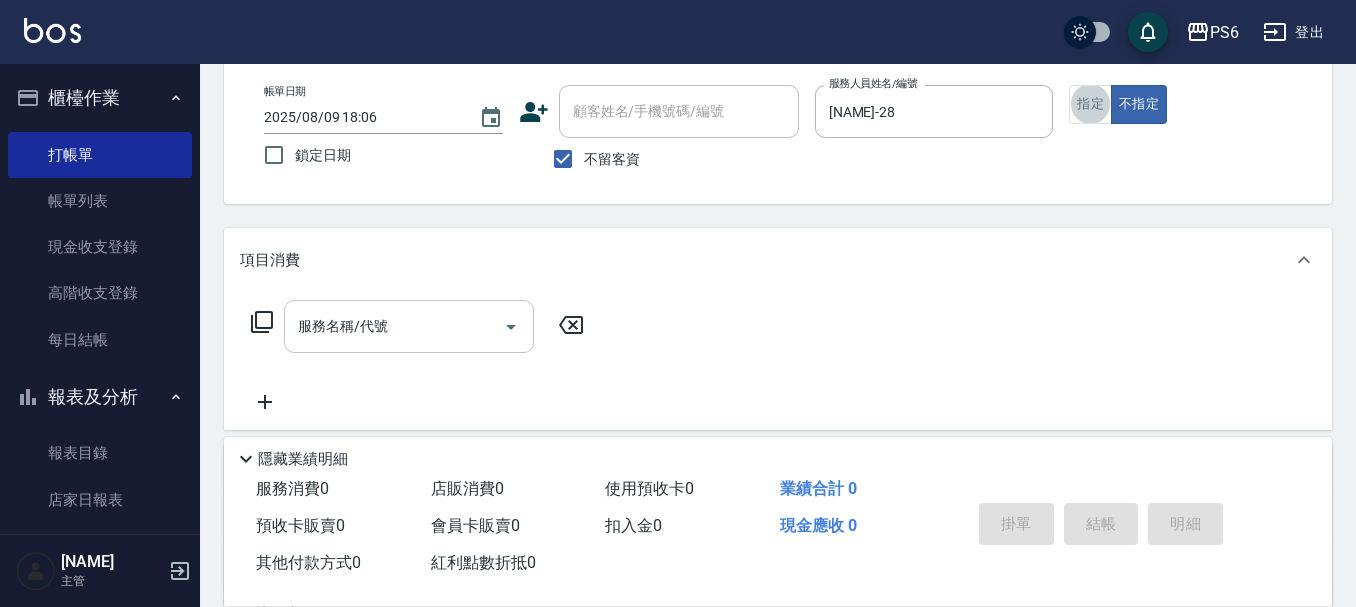 click on "服務名稱/代號" at bounding box center [394, 326] 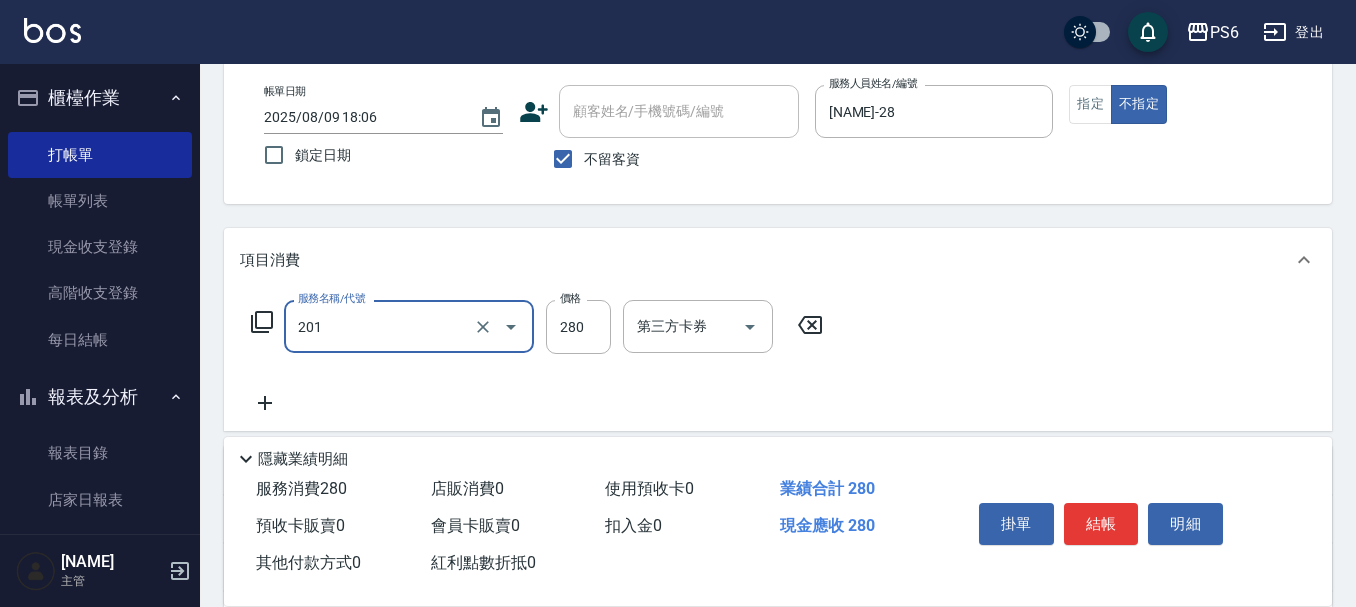 type on "一般洗髮(201)" 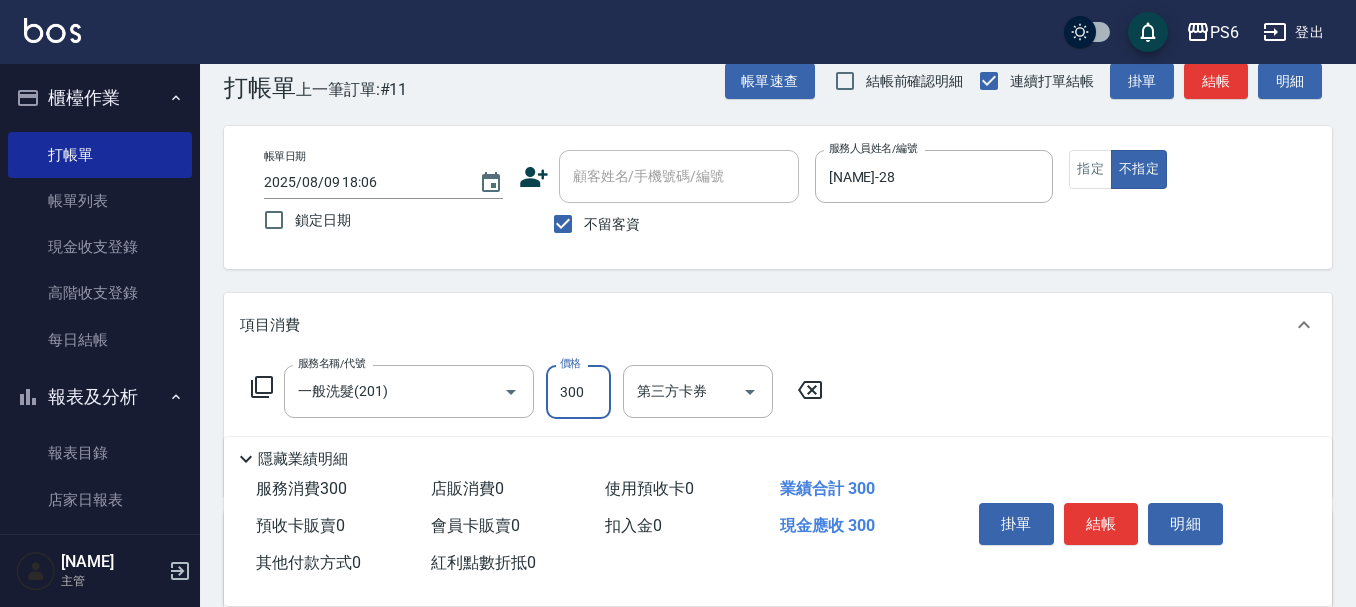 scroll, scrollTop: 0, scrollLeft: 0, axis: both 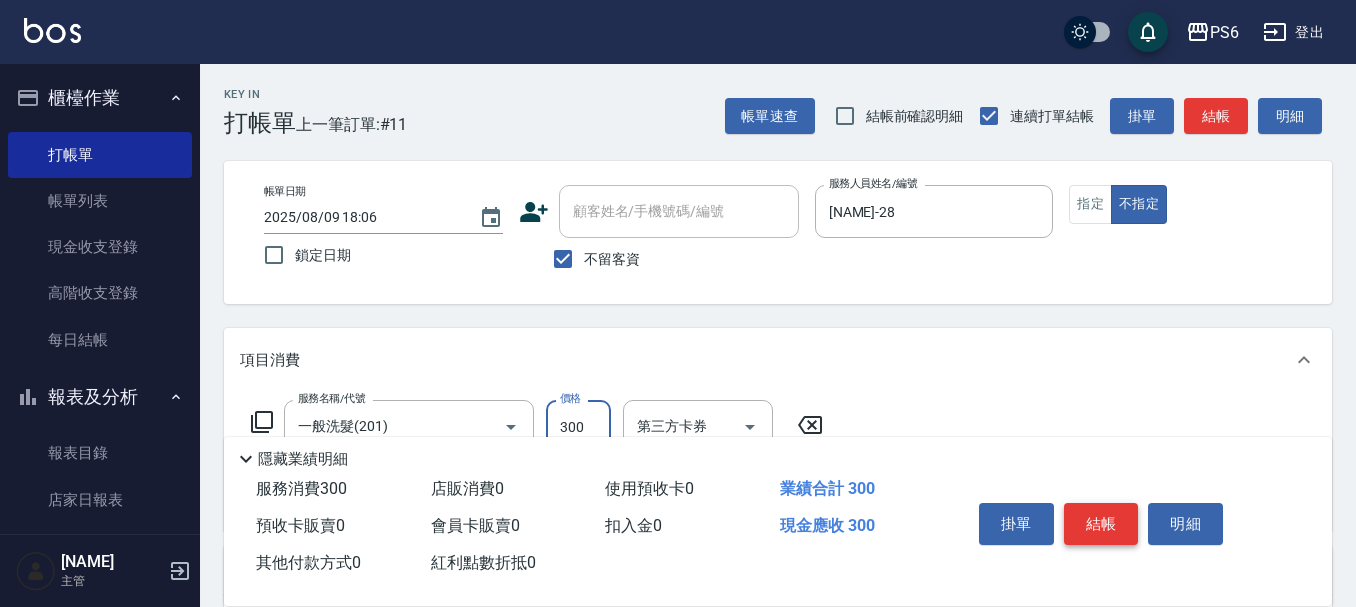 type on "300" 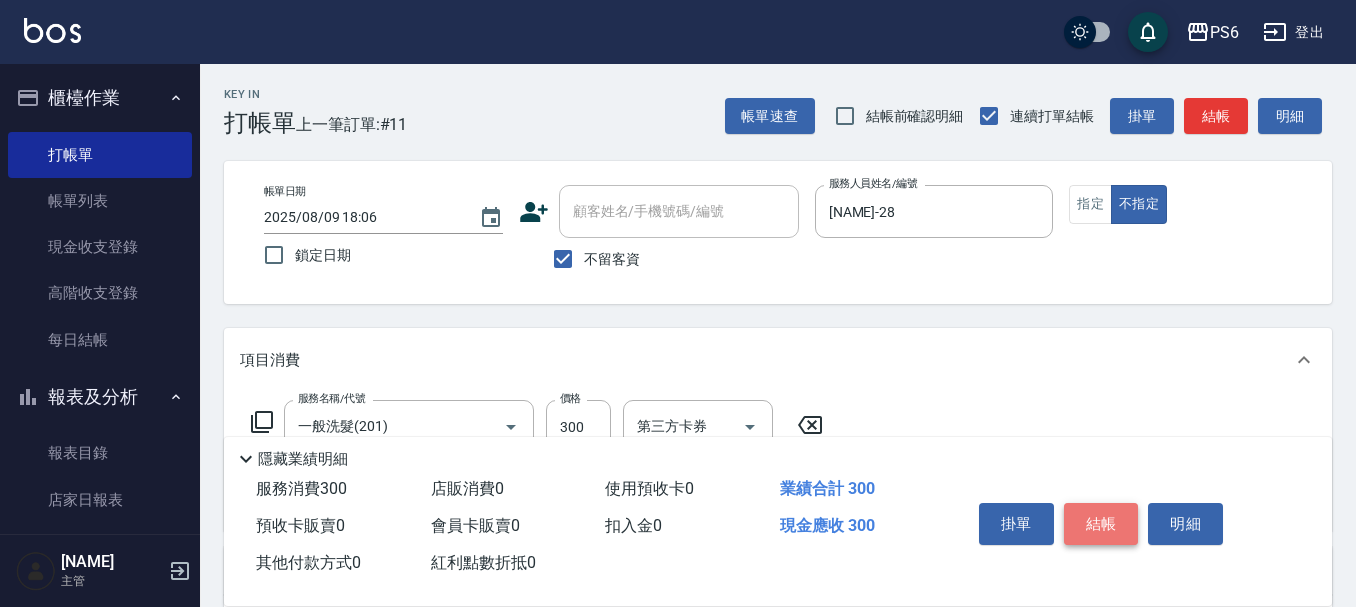 click on "結帳" at bounding box center (1101, 524) 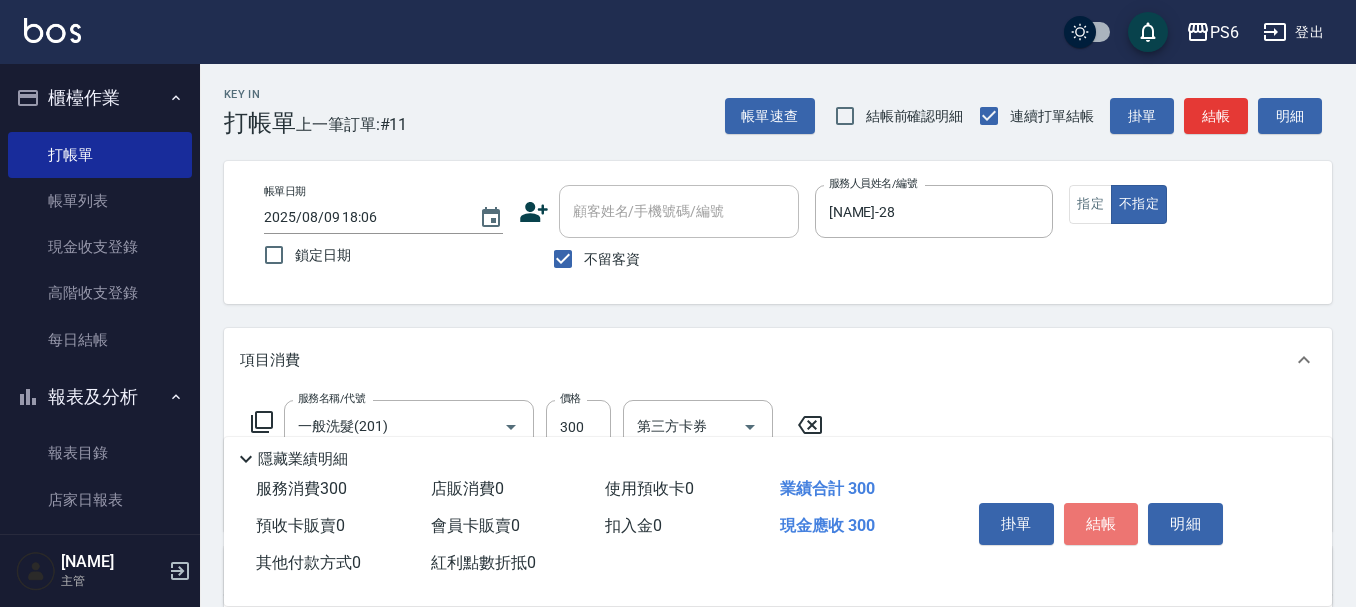 type 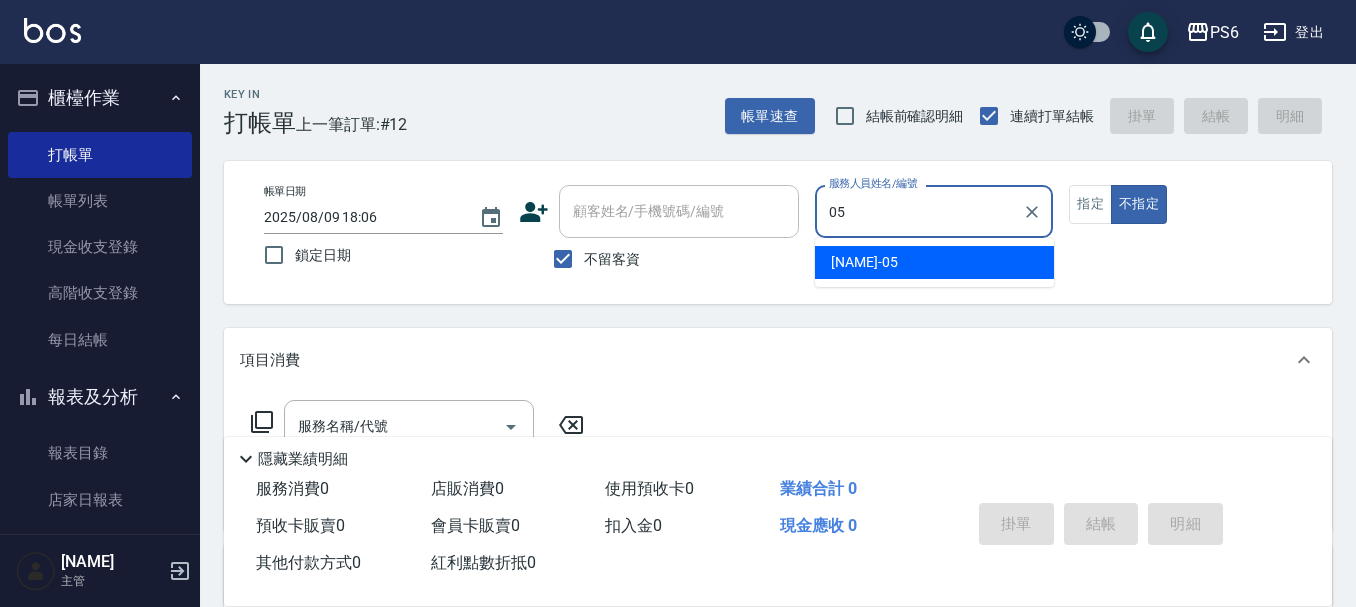 type on "[NAME]-05" 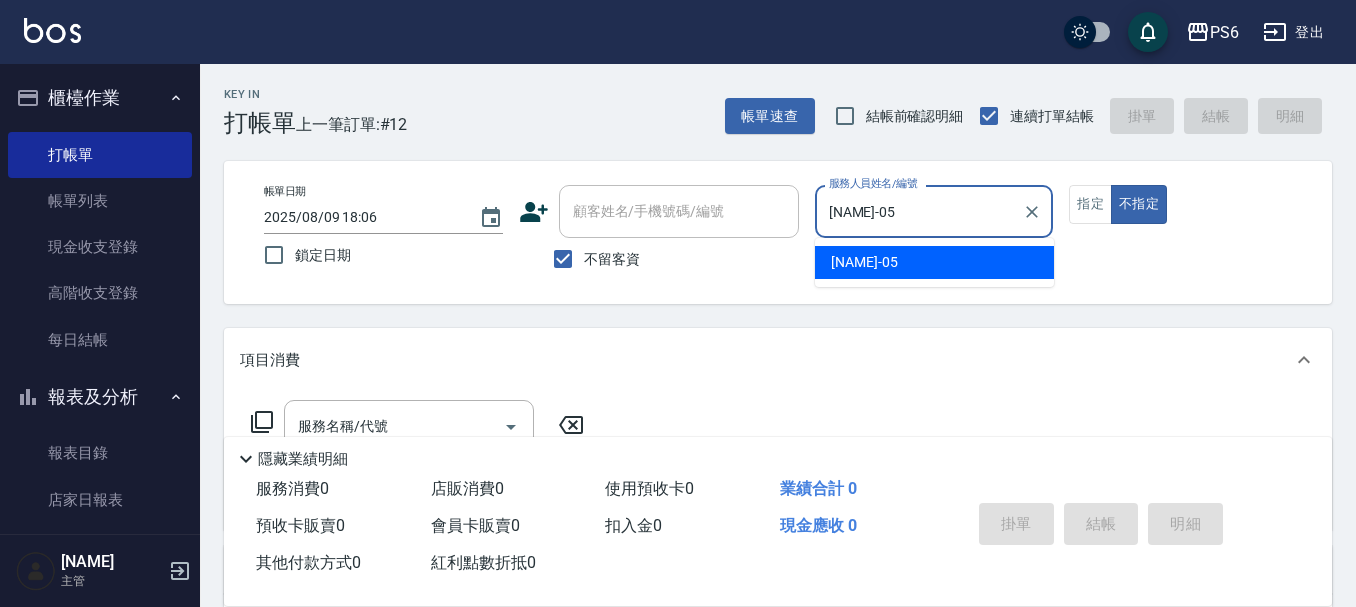 type on "false" 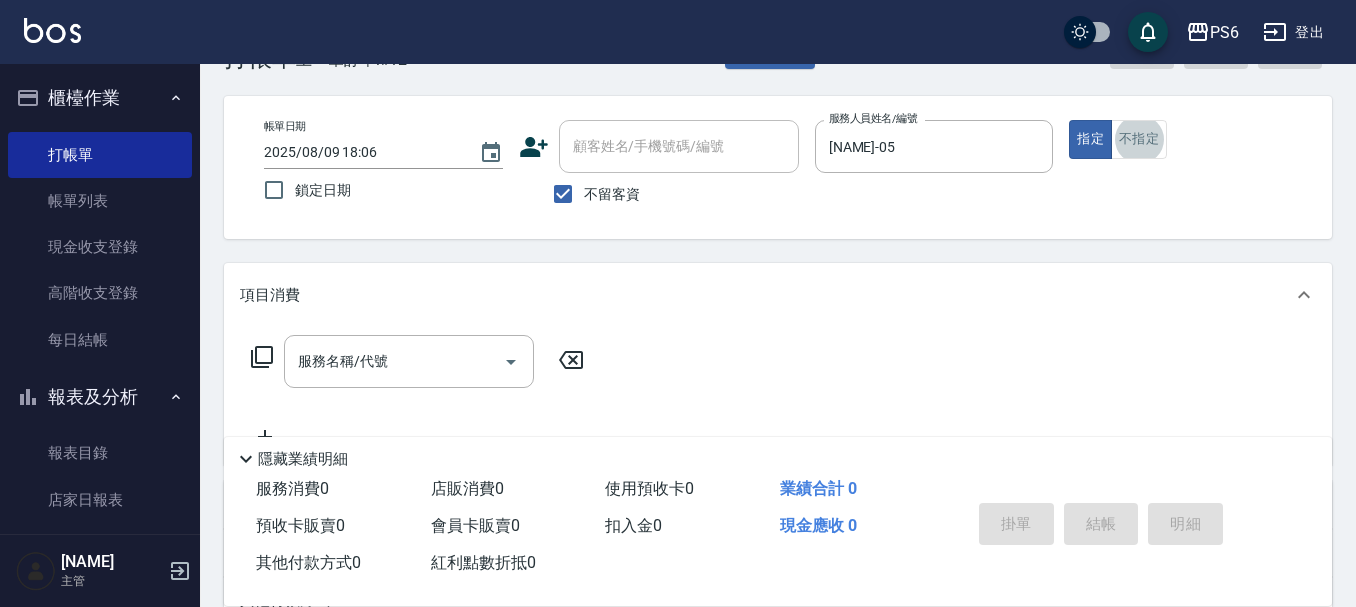 scroll, scrollTop: 100, scrollLeft: 0, axis: vertical 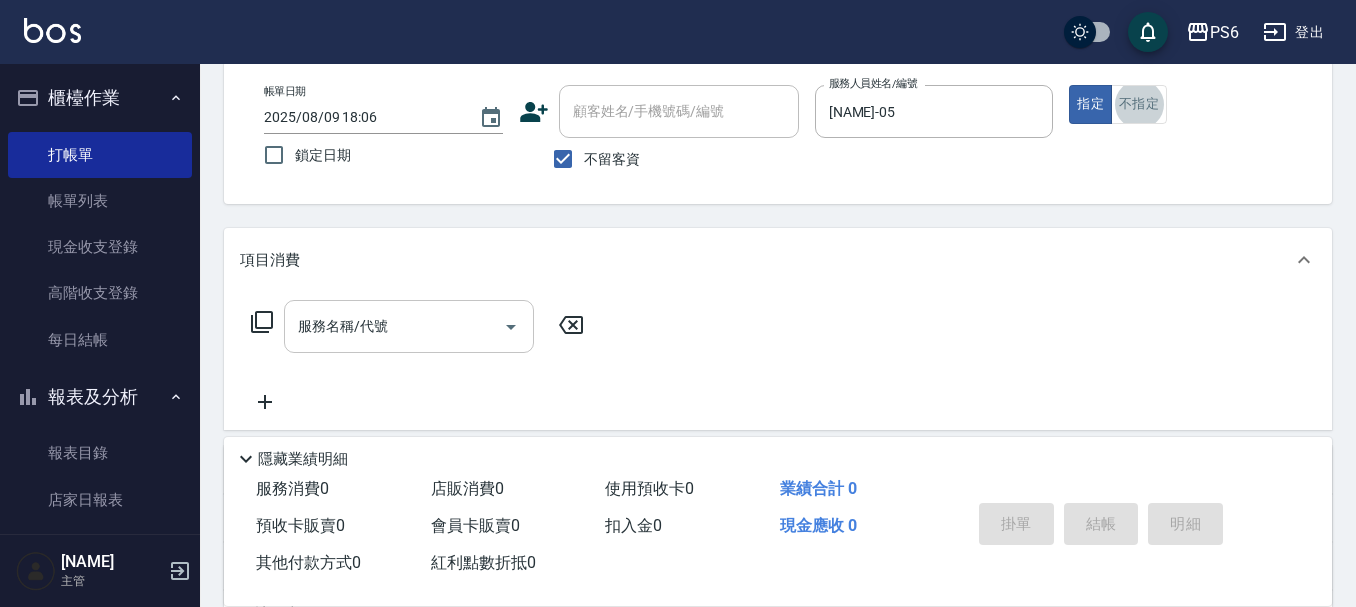 drag, startPoint x: 412, startPoint y: 318, endPoint x: 430, endPoint y: 302, distance: 24.083189 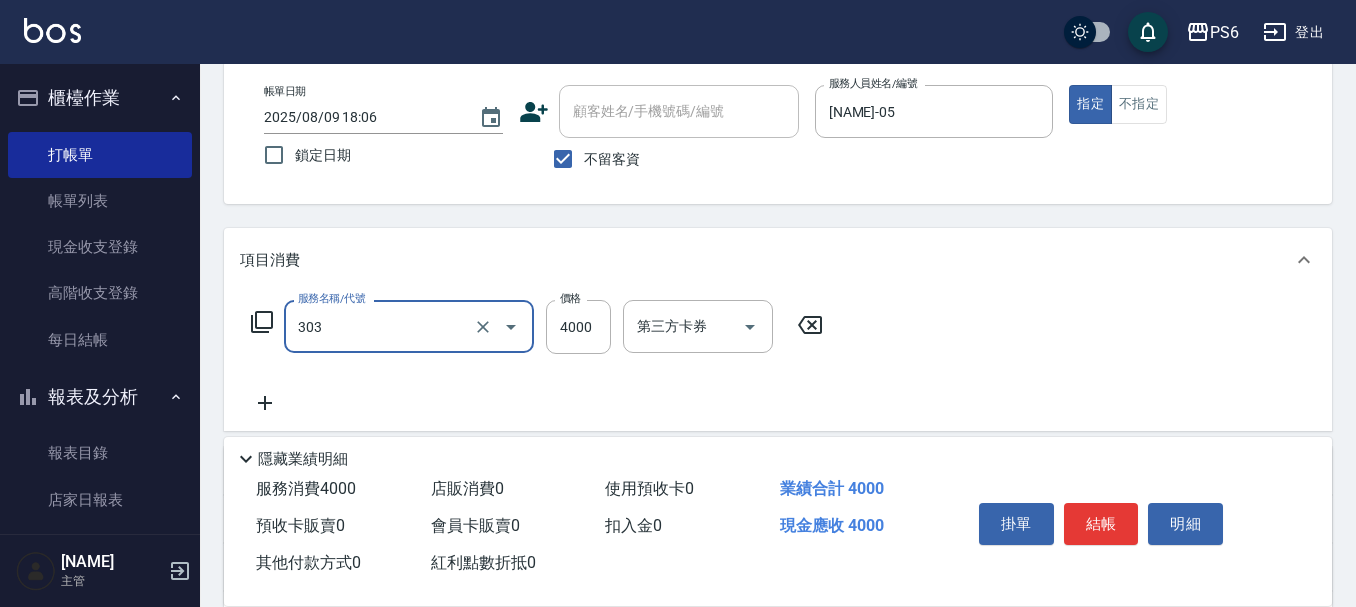 type on "塑形燙(303)" 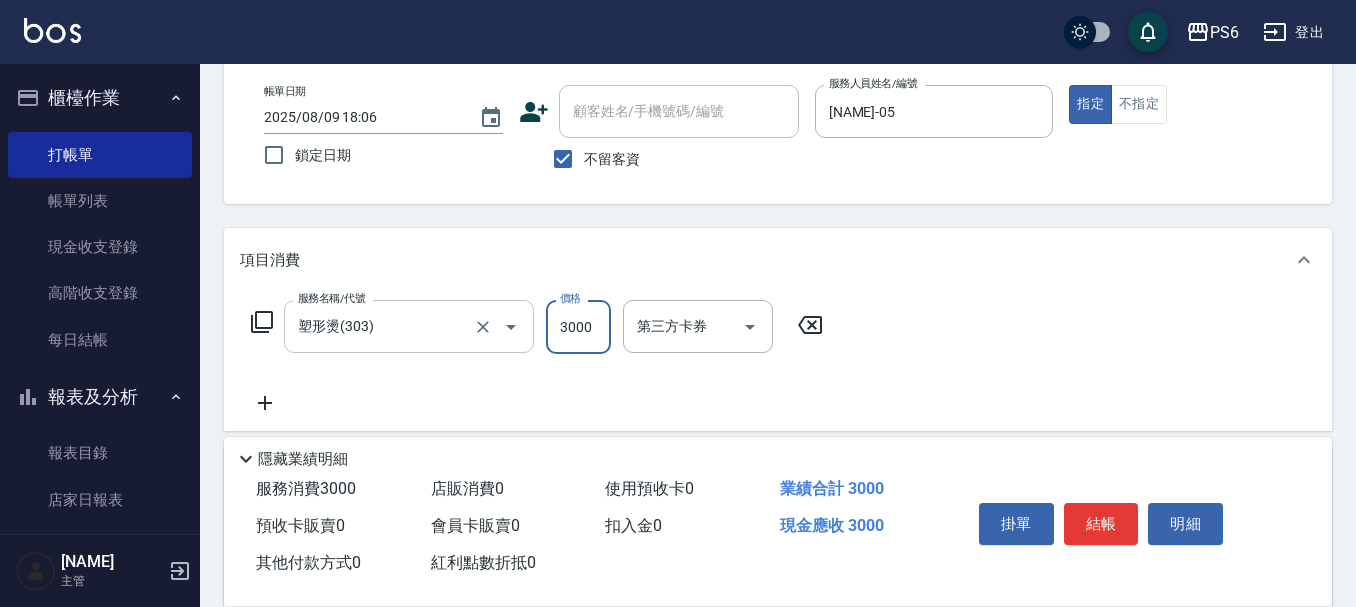type on "3000" 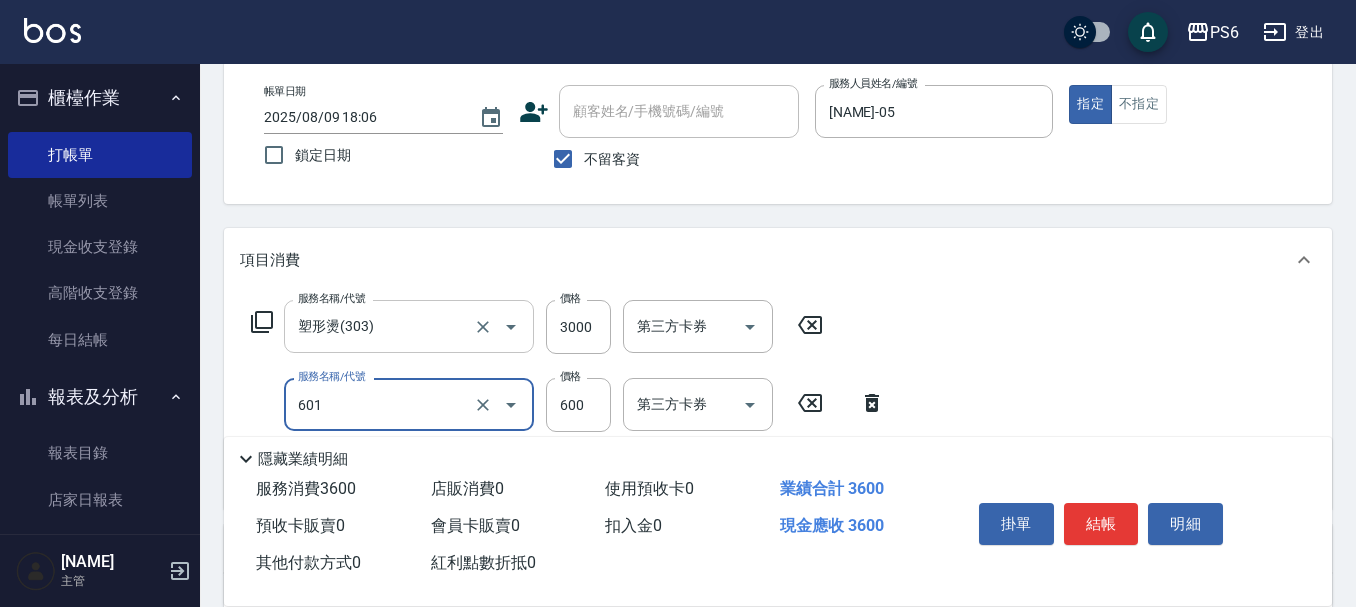 type on "艾德單劑式護髮(s)(601)" 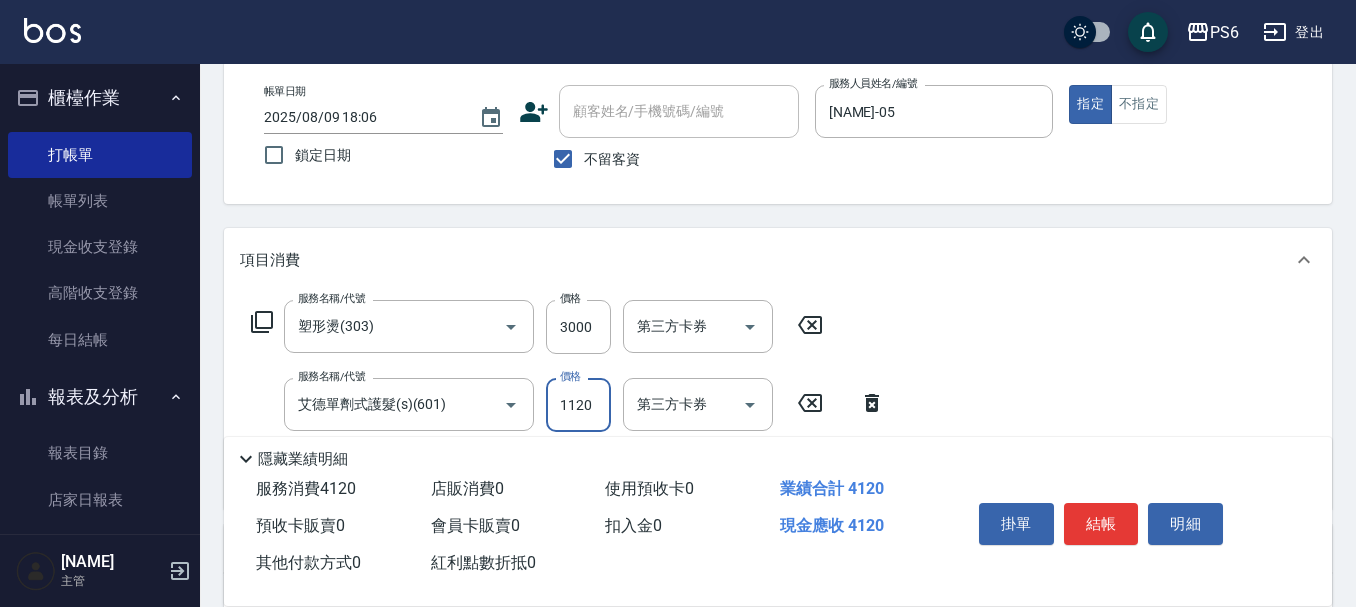scroll, scrollTop: 200, scrollLeft: 0, axis: vertical 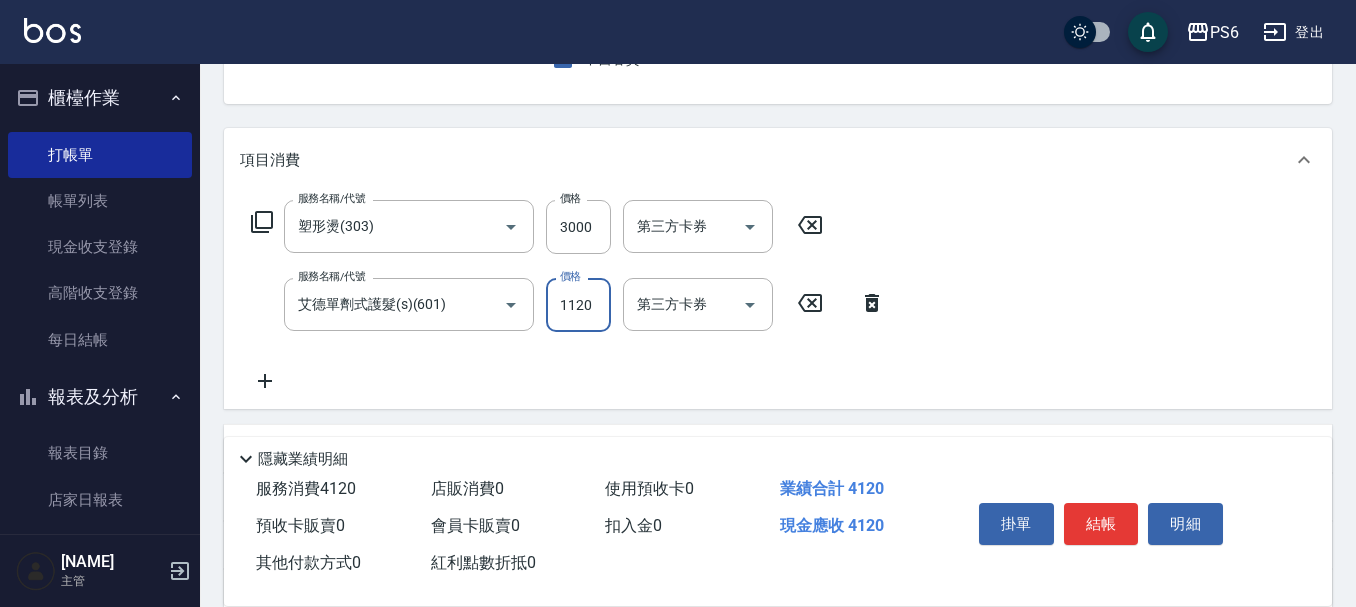 type on "1120" 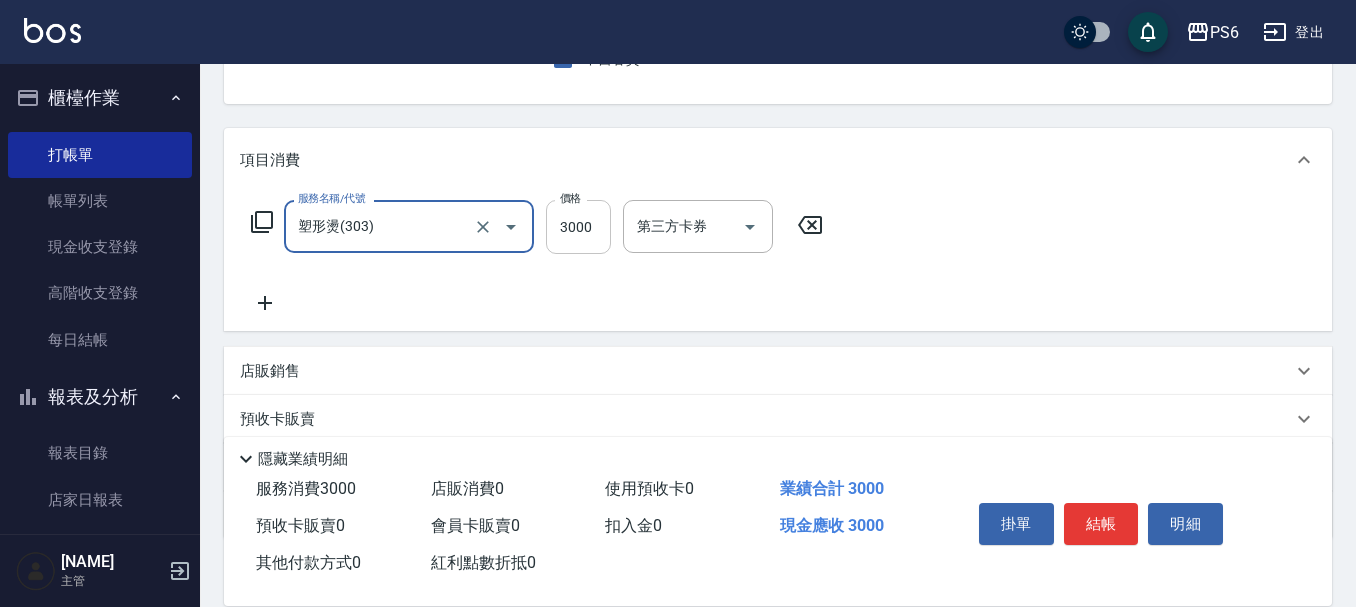click on "3000" at bounding box center (578, 227) 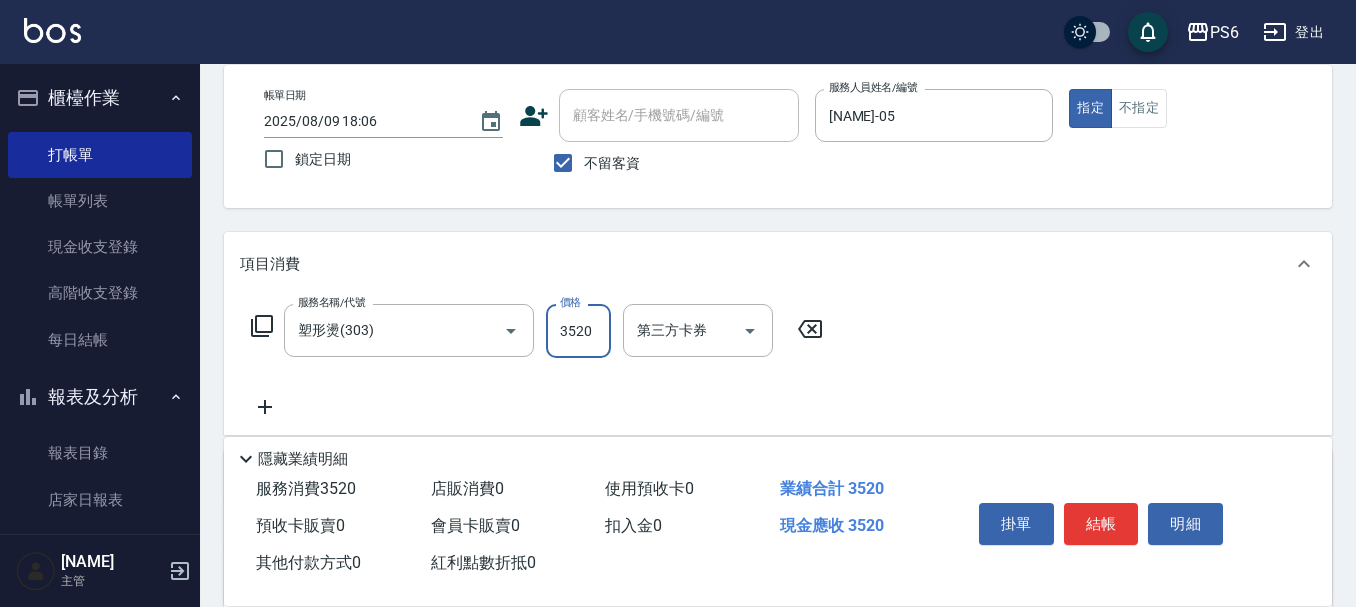 scroll, scrollTop: 0, scrollLeft: 0, axis: both 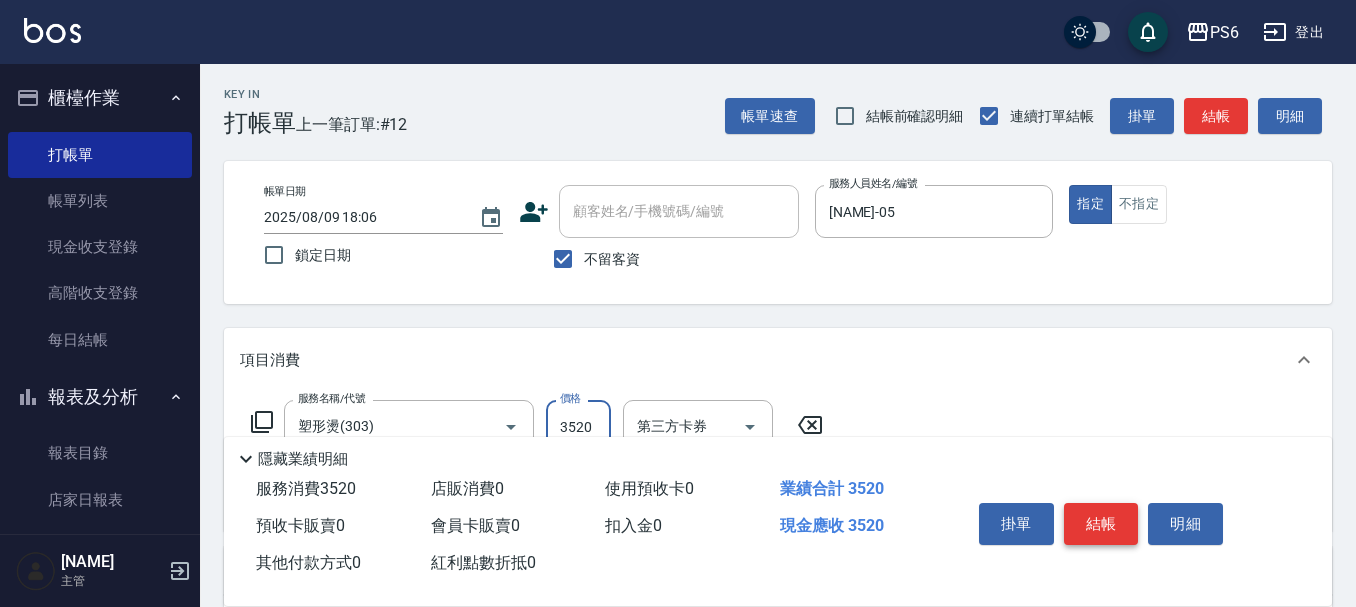type on "3520" 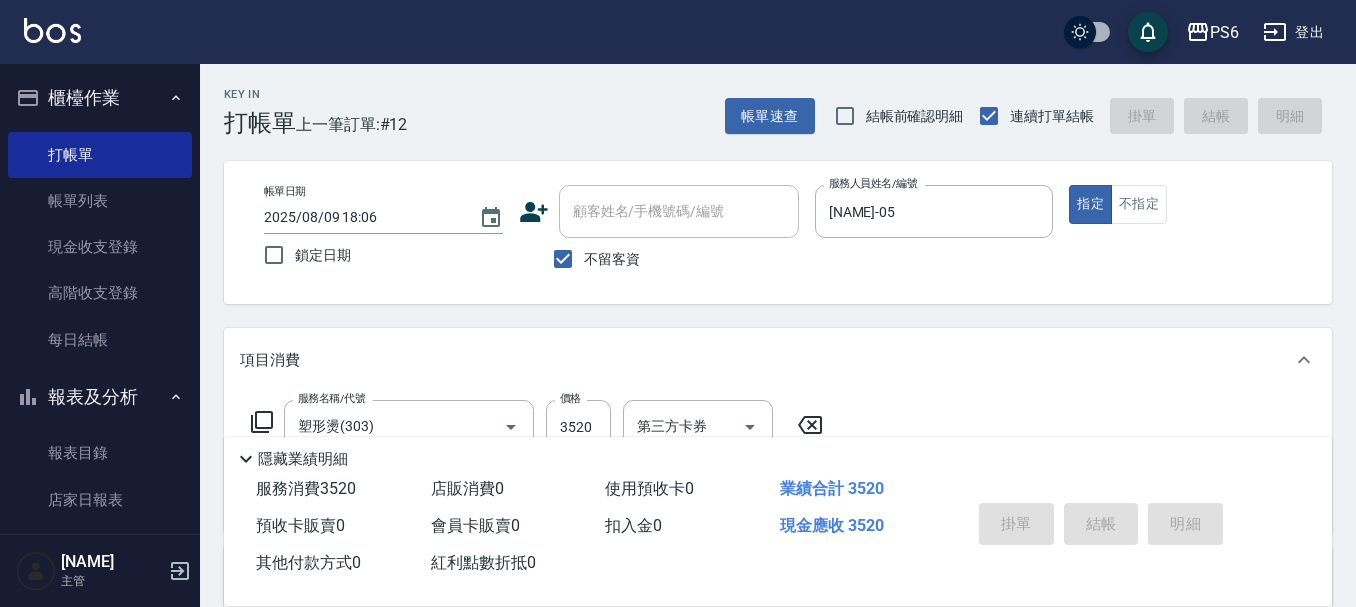 type on "2025/08/09 18:07" 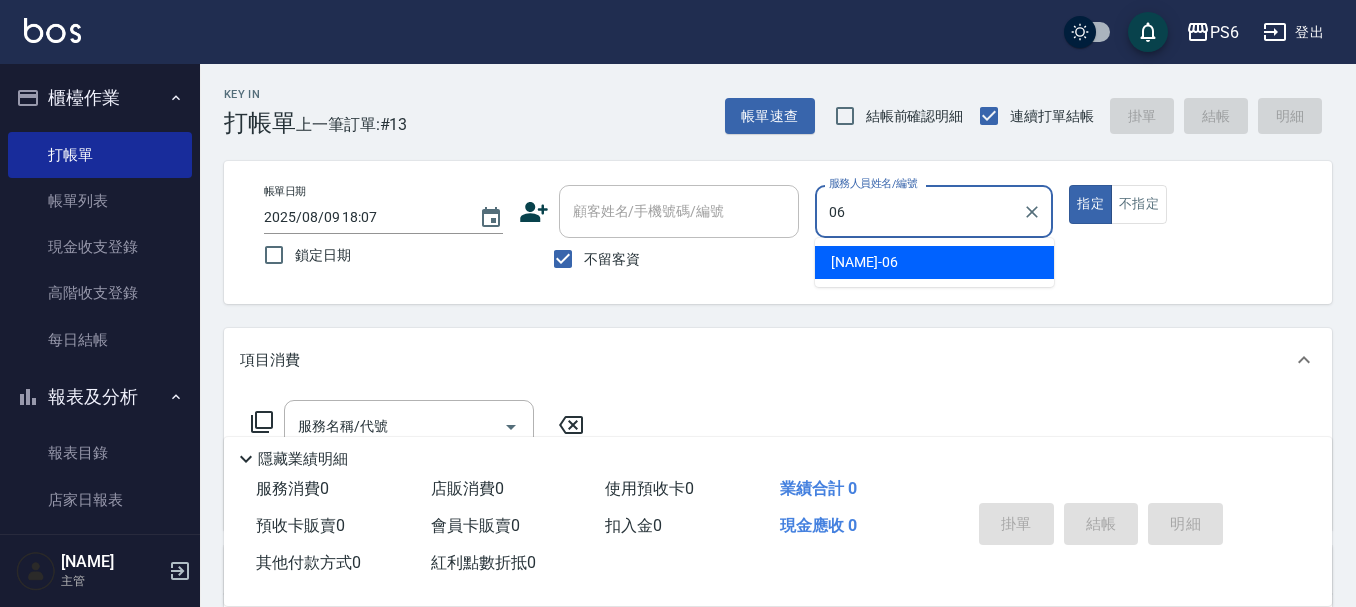 type on "[NAME]-06" 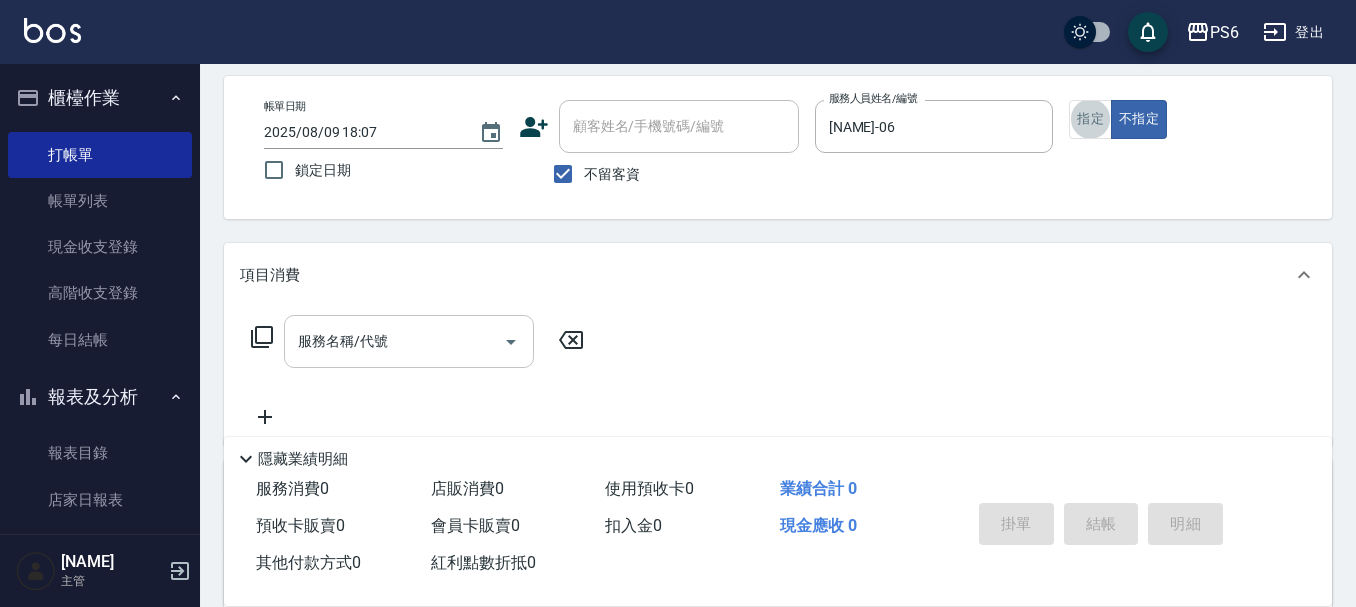 scroll, scrollTop: 200, scrollLeft: 0, axis: vertical 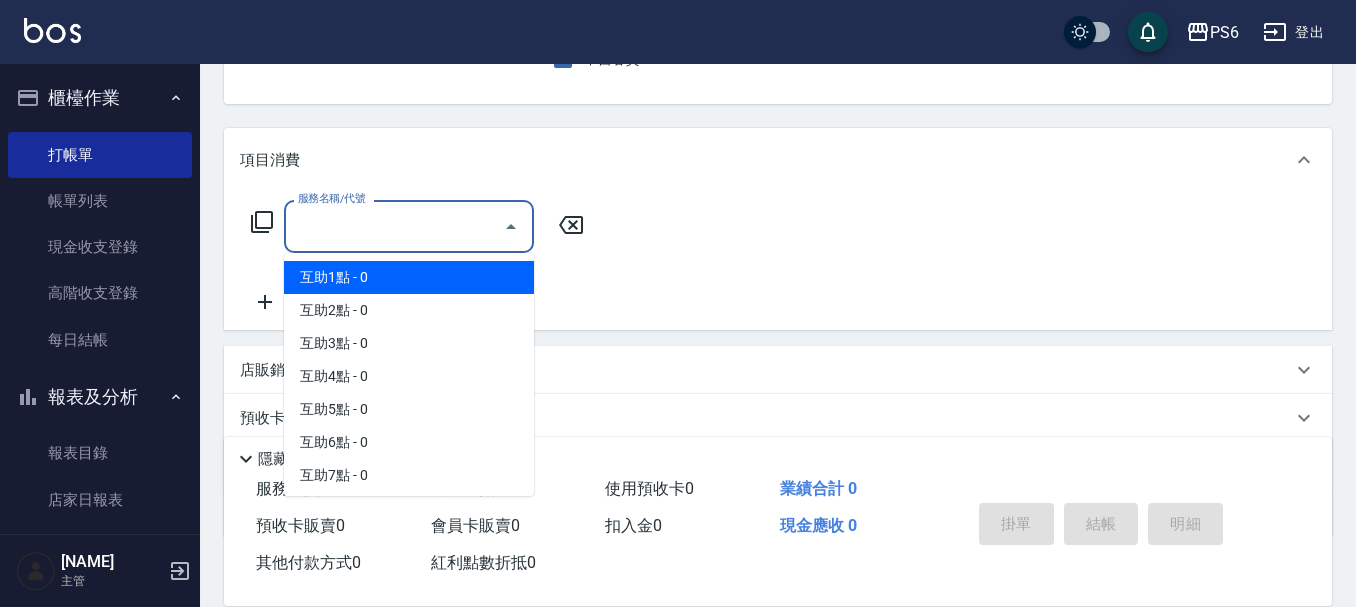 click on "服務名稱/代號" at bounding box center [394, 226] 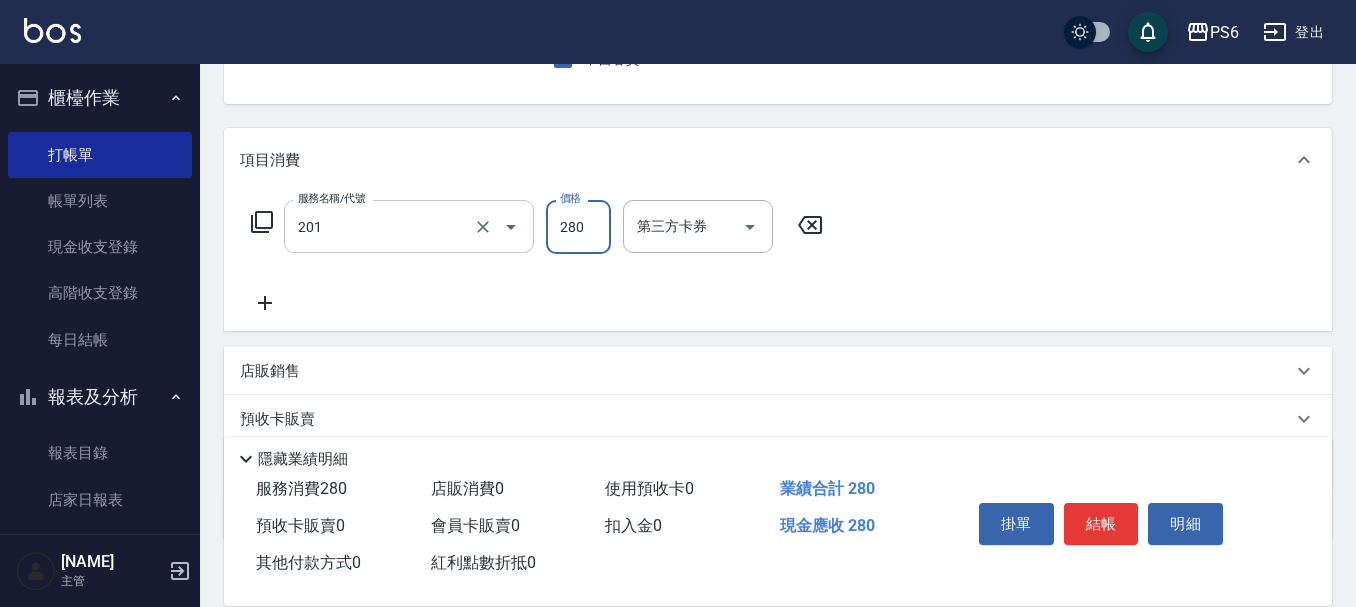 type on "一般洗髮(201)" 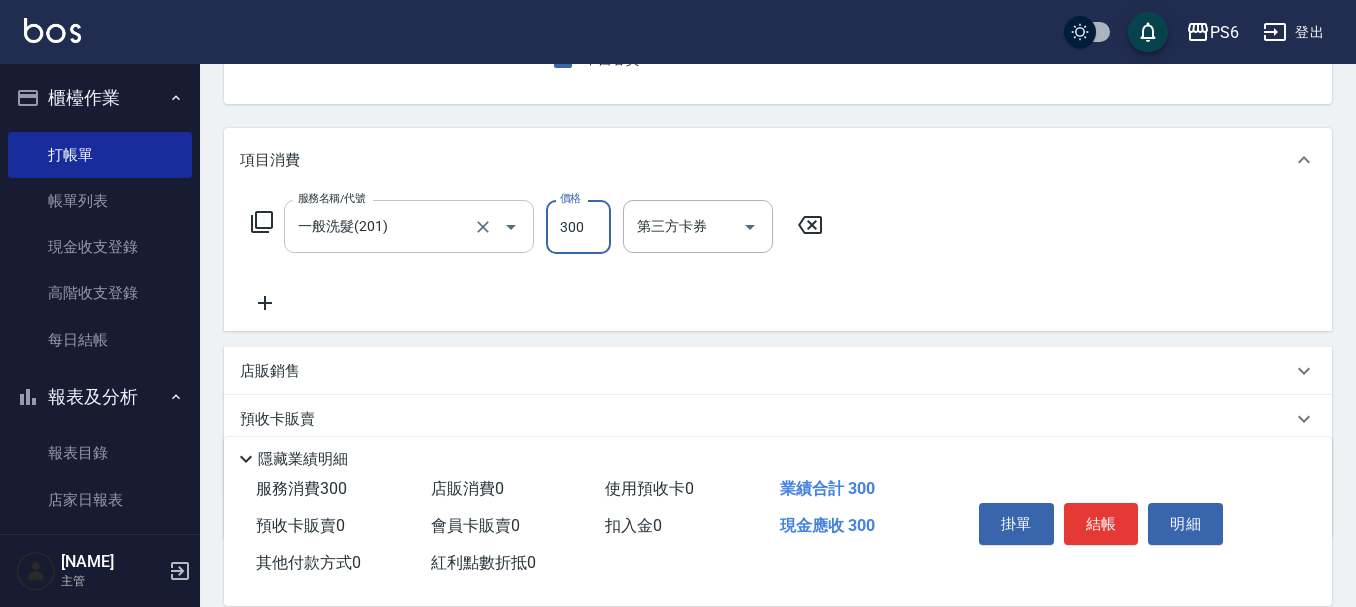 type on "300" 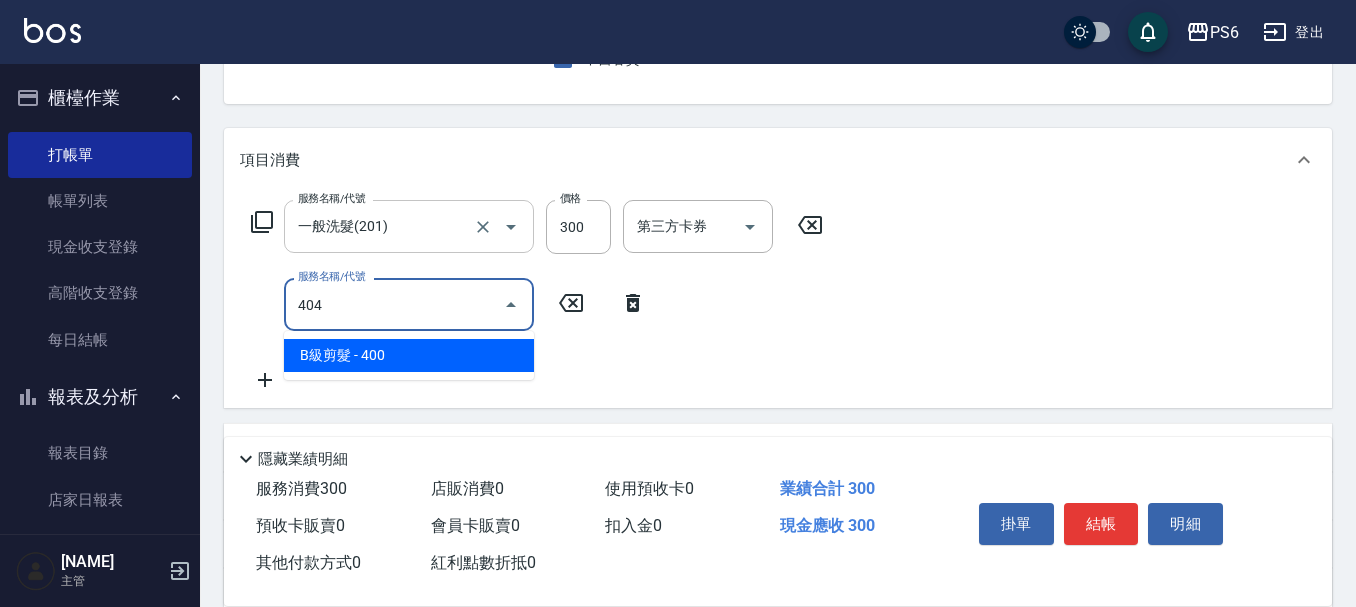 type on "B級剪髮(404)" 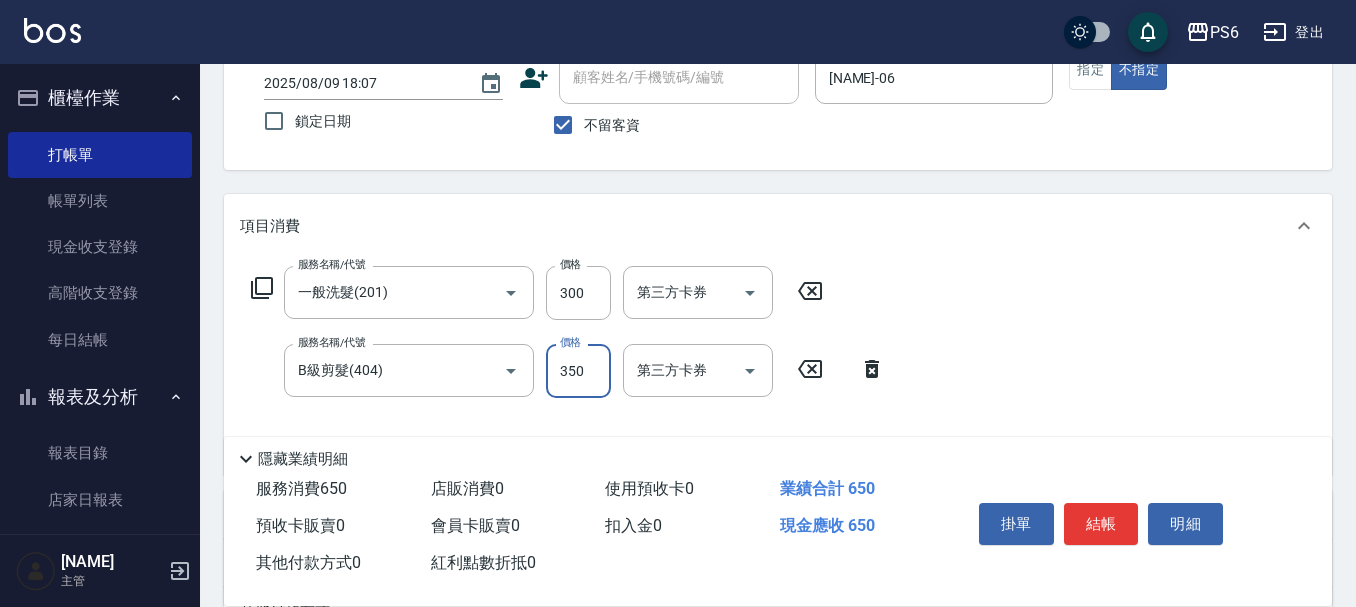 scroll, scrollTop: 100, scrollLeft: 0, axis: vertical 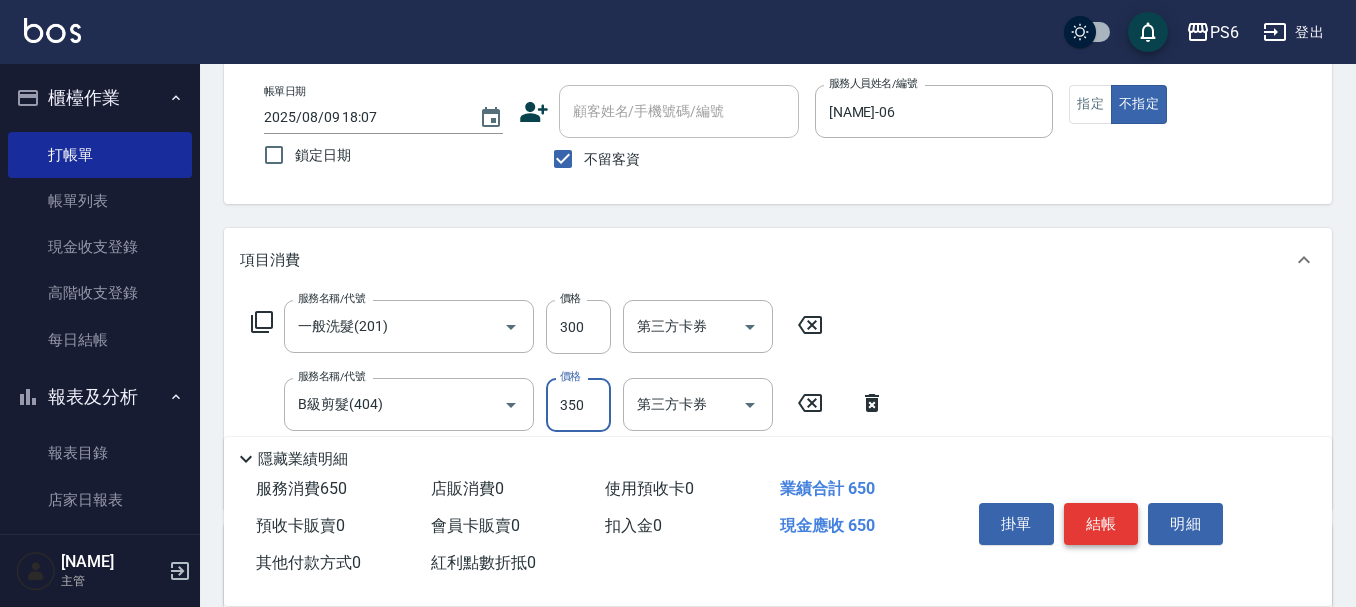 type on "350" 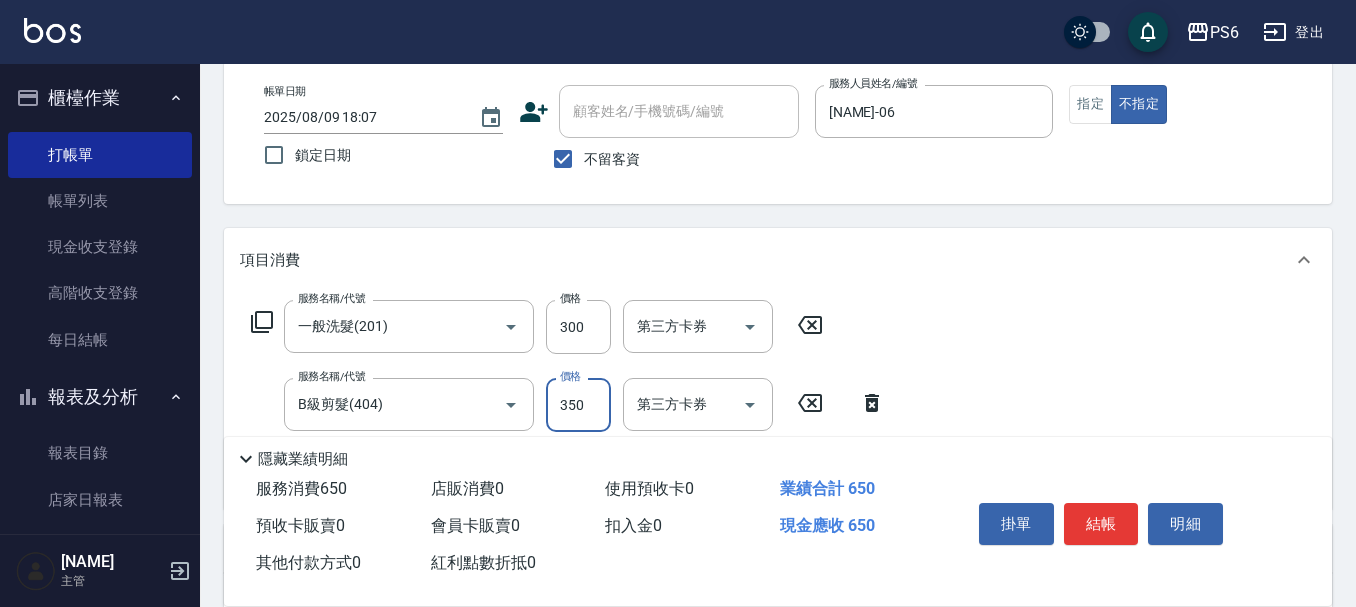 click on "結帳" at bounding box center [1101, 524] 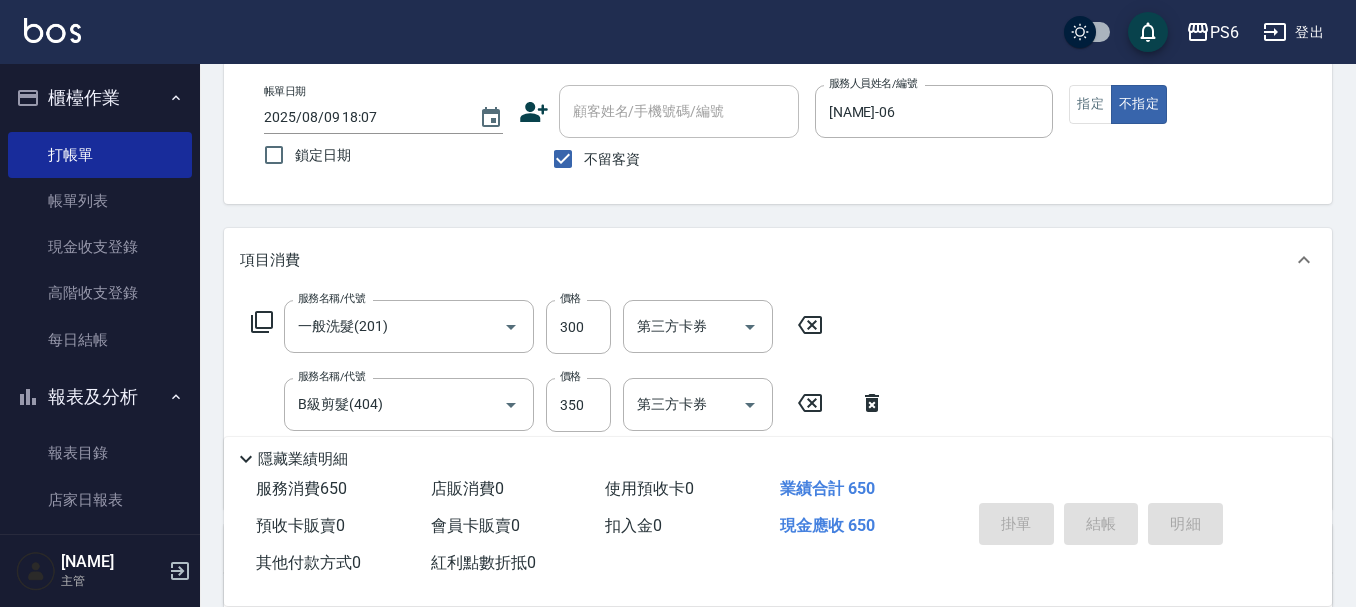 type 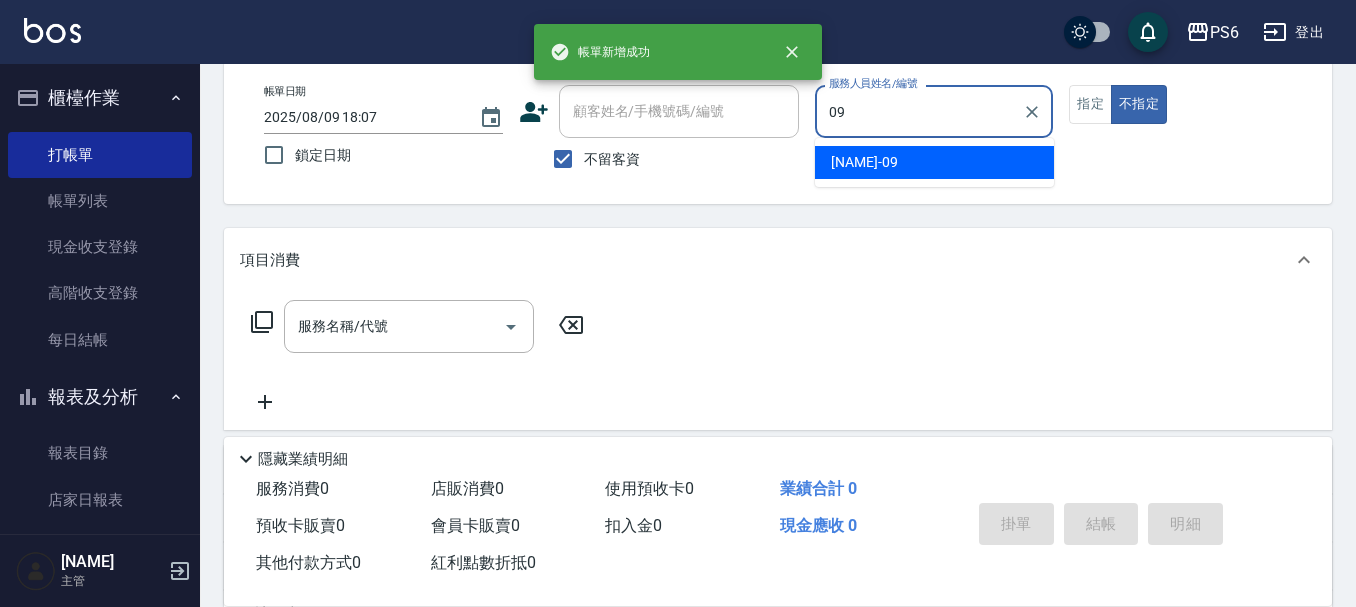 type on "[NAME]-09" 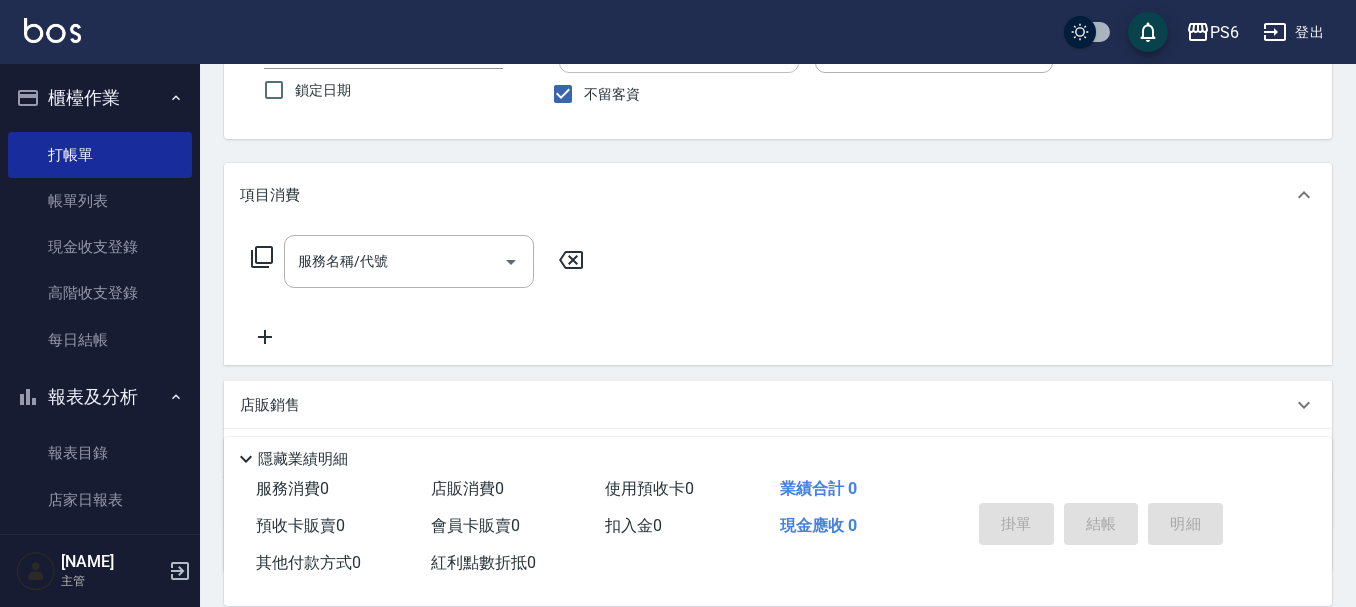 scroll, scrollTop: 200, scrollLeft: 0, axis: vertical 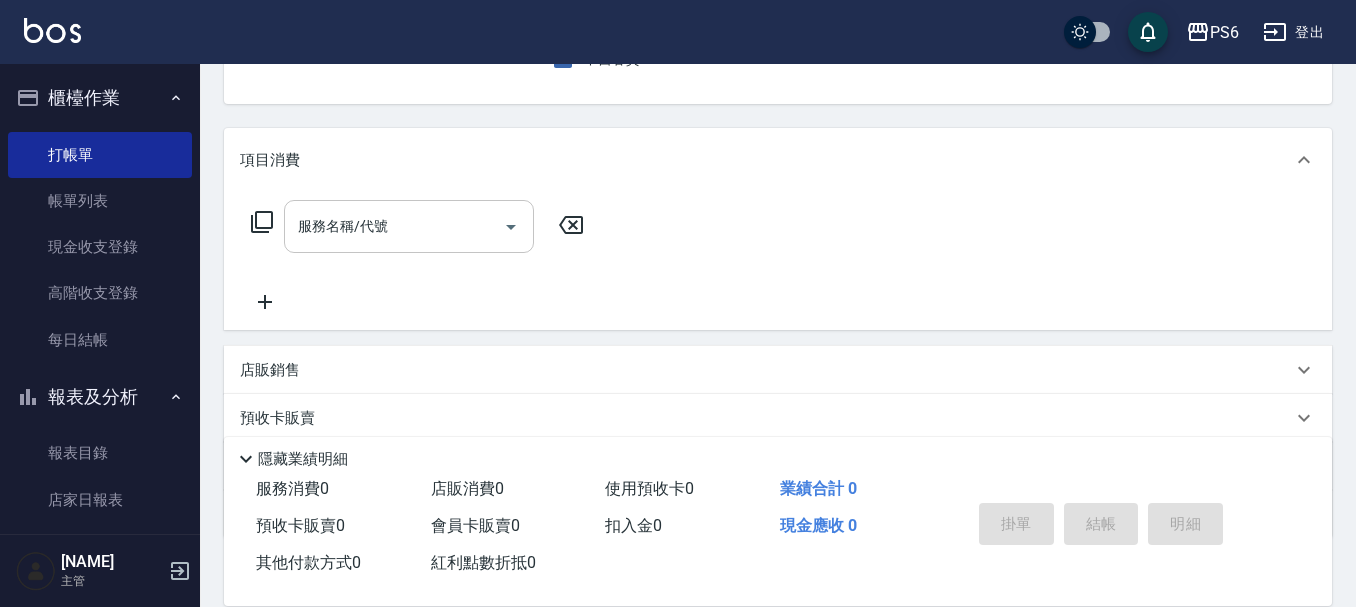 drag, startPoint x: 385, startPoint y: 231, endPoint x: 428, endPoint y: 244, distance: 44.922153 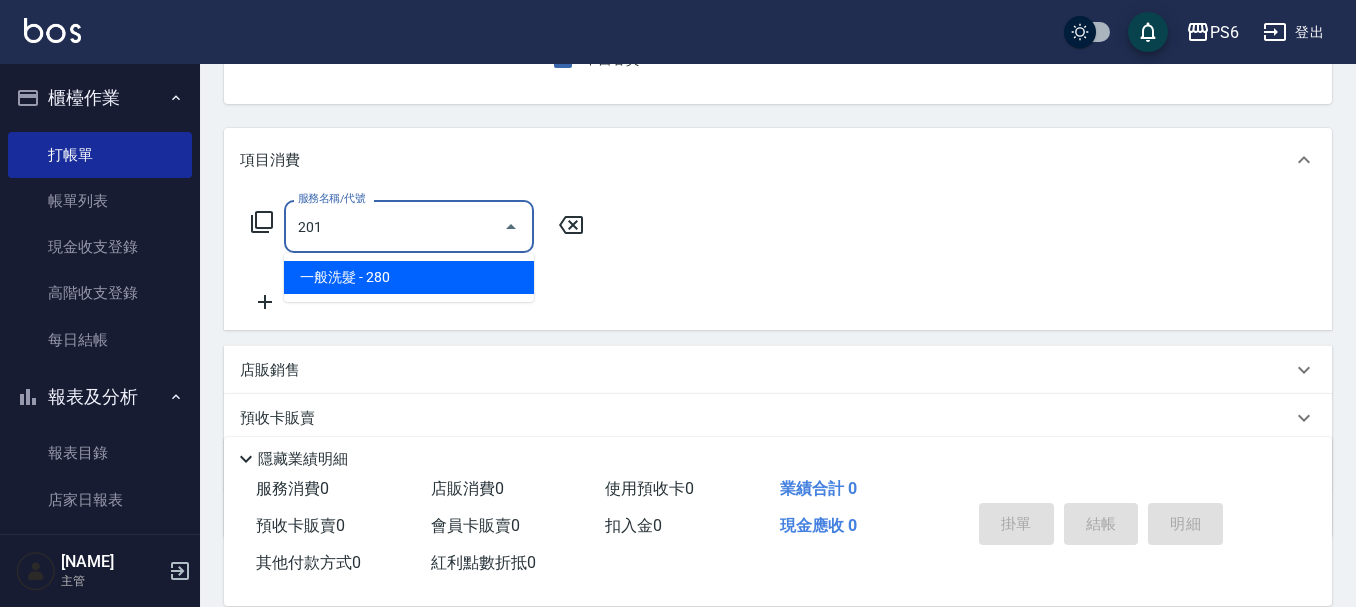 type on "一般洗髮(201)" 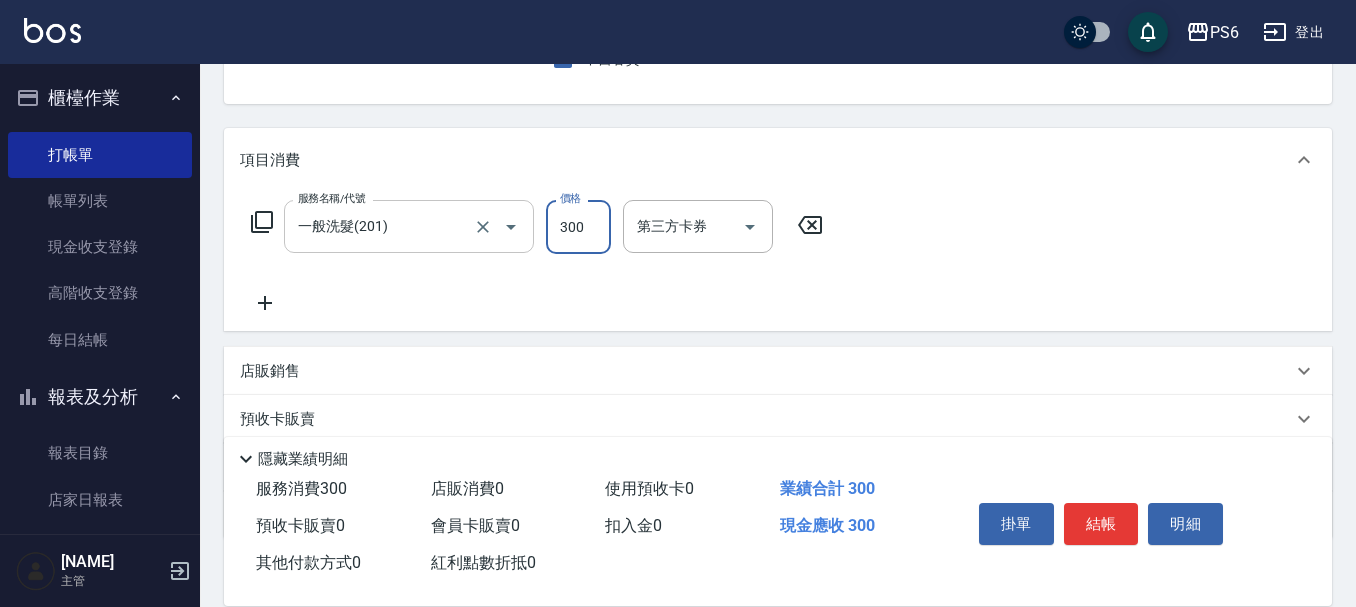 type on "300" 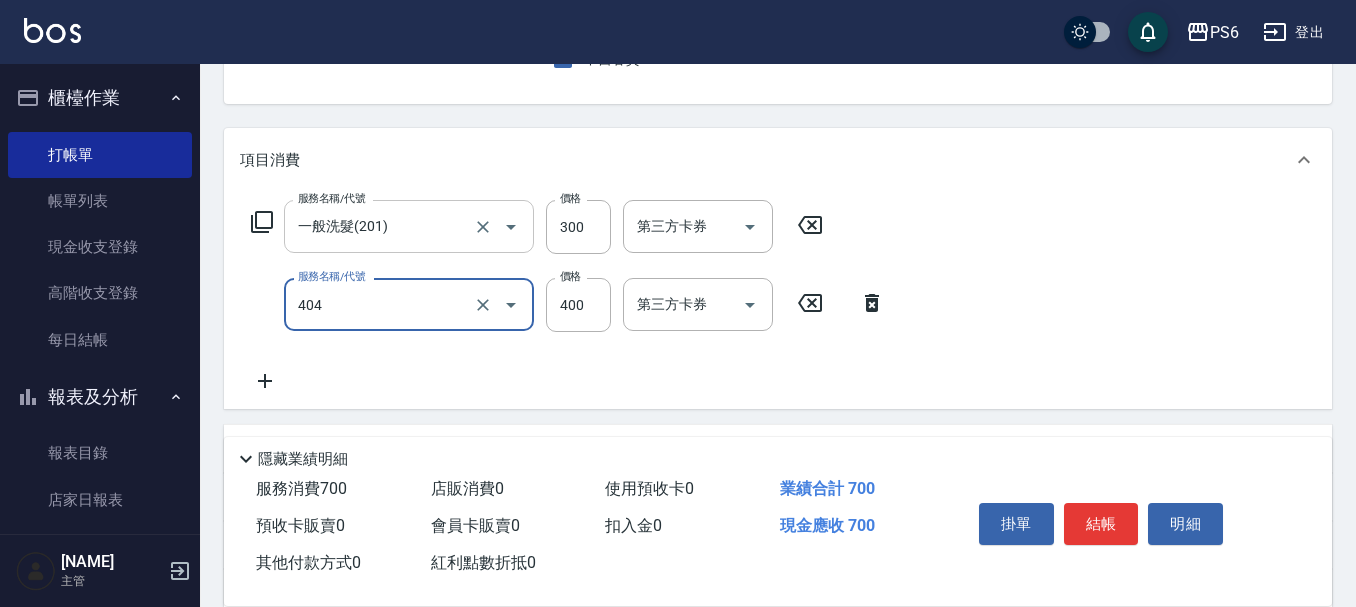type on "B級剪髮(404)" 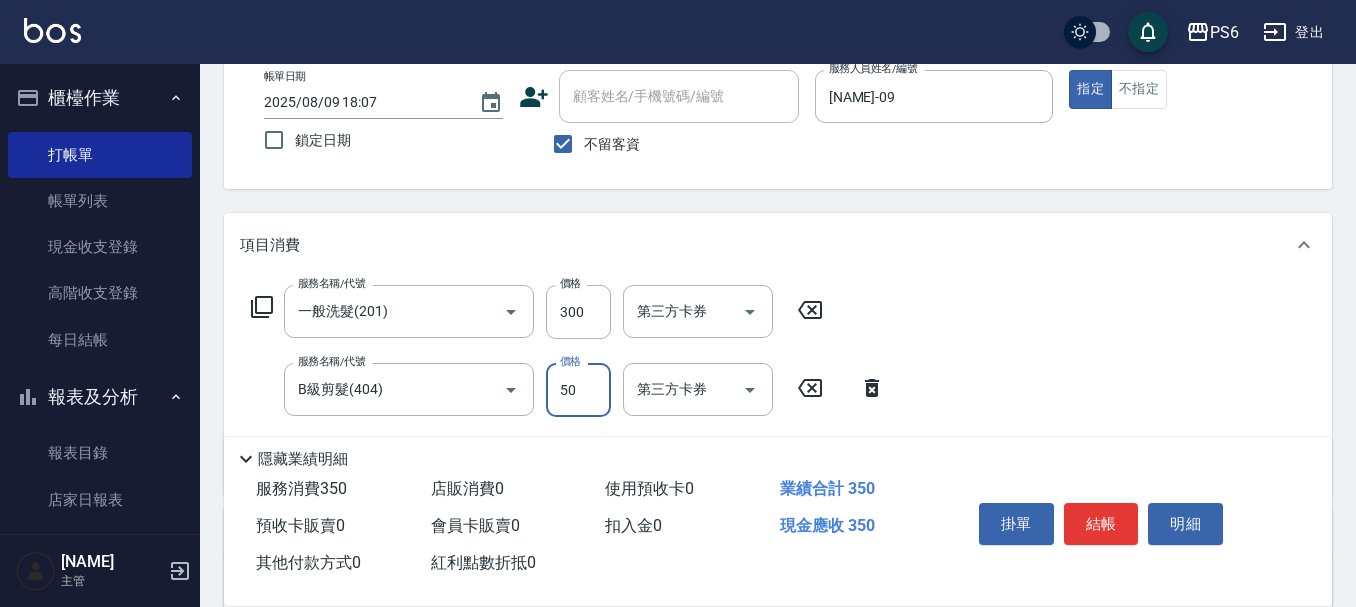 scroll, scrollTop: 0, scrollLeft: 0, axis: both 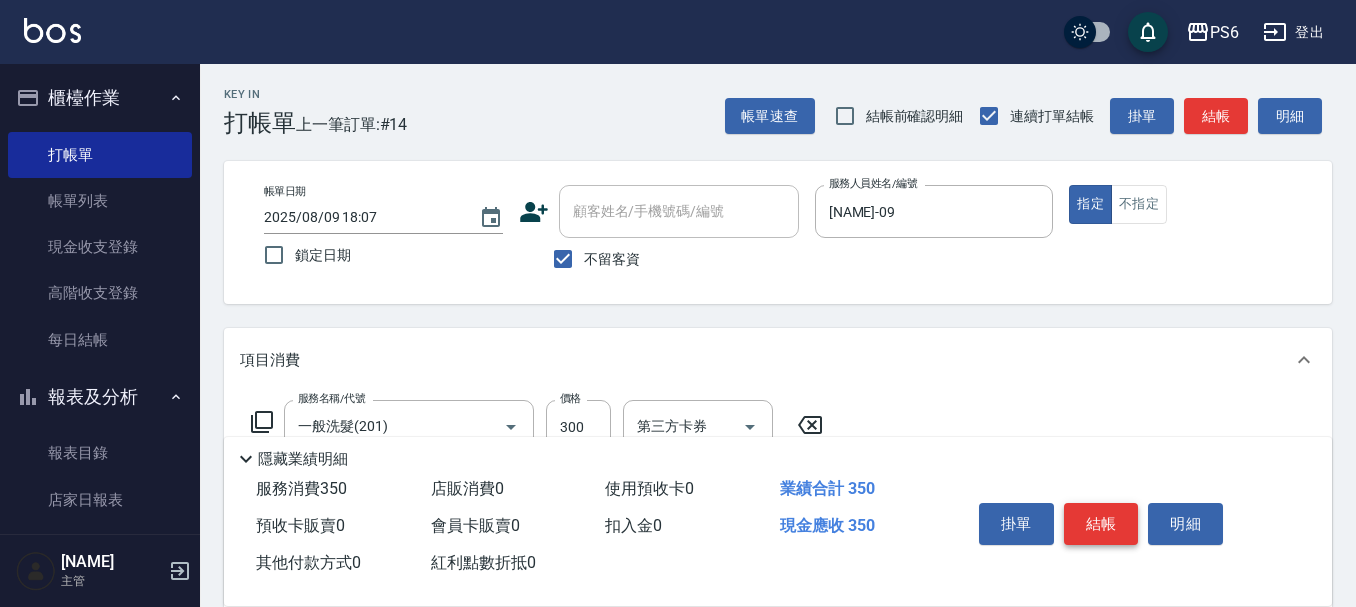 type on "50" 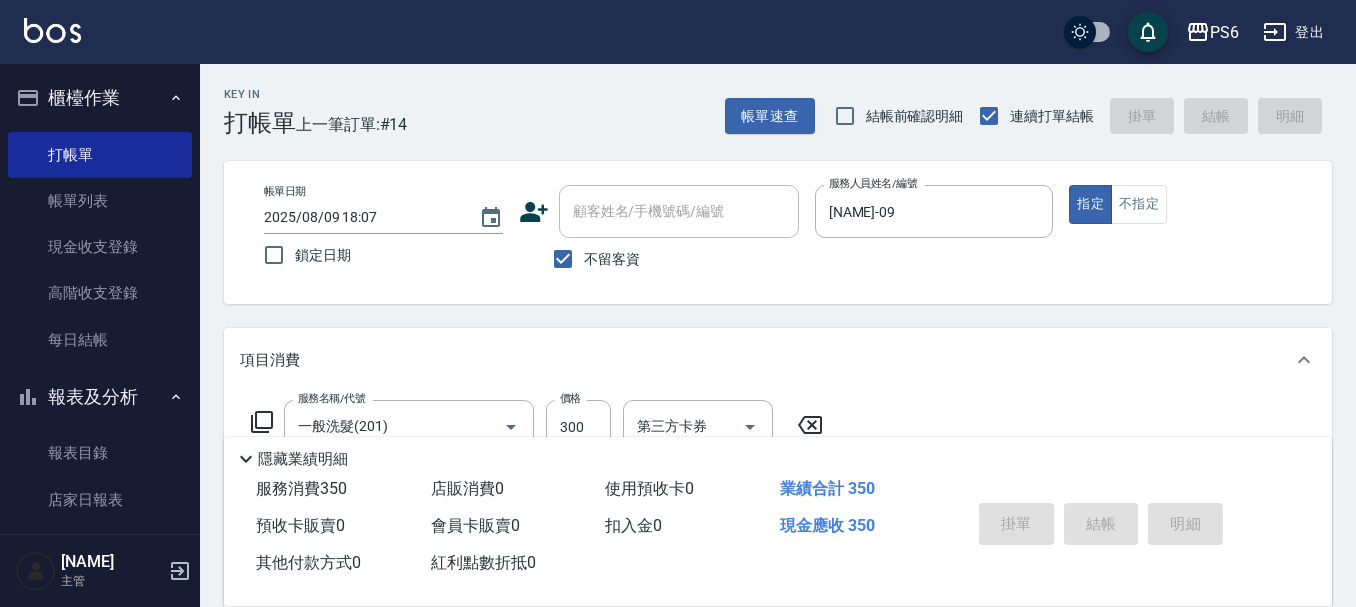 type 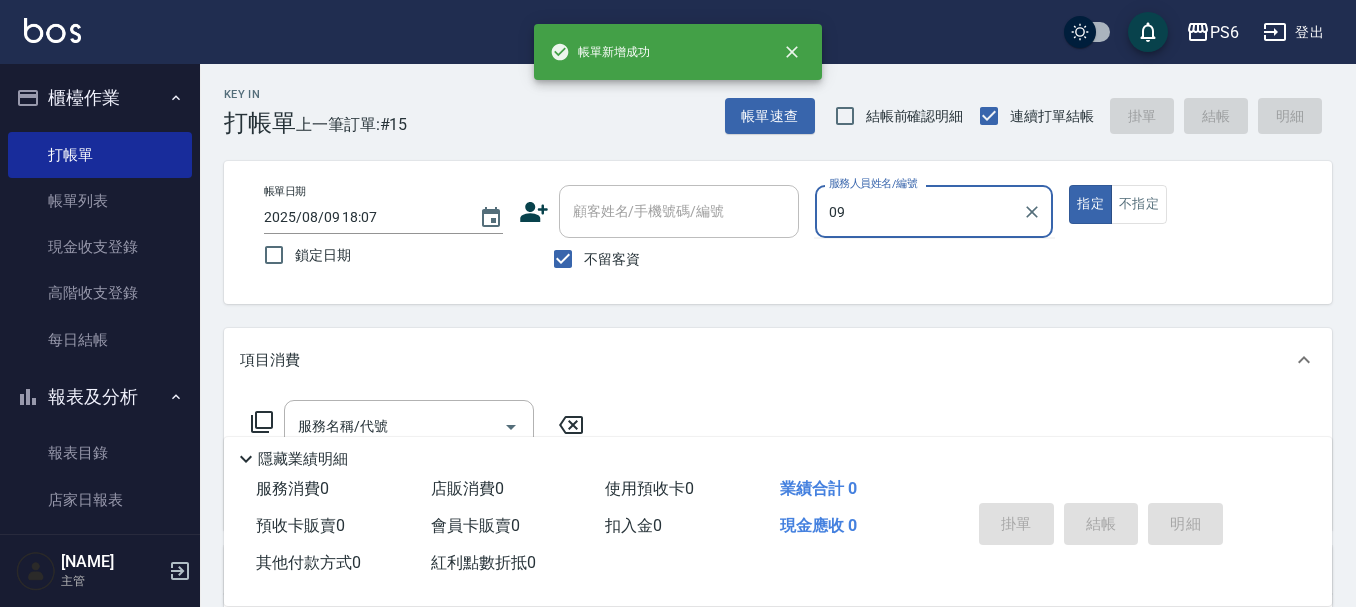 type on "[NAME]-09" 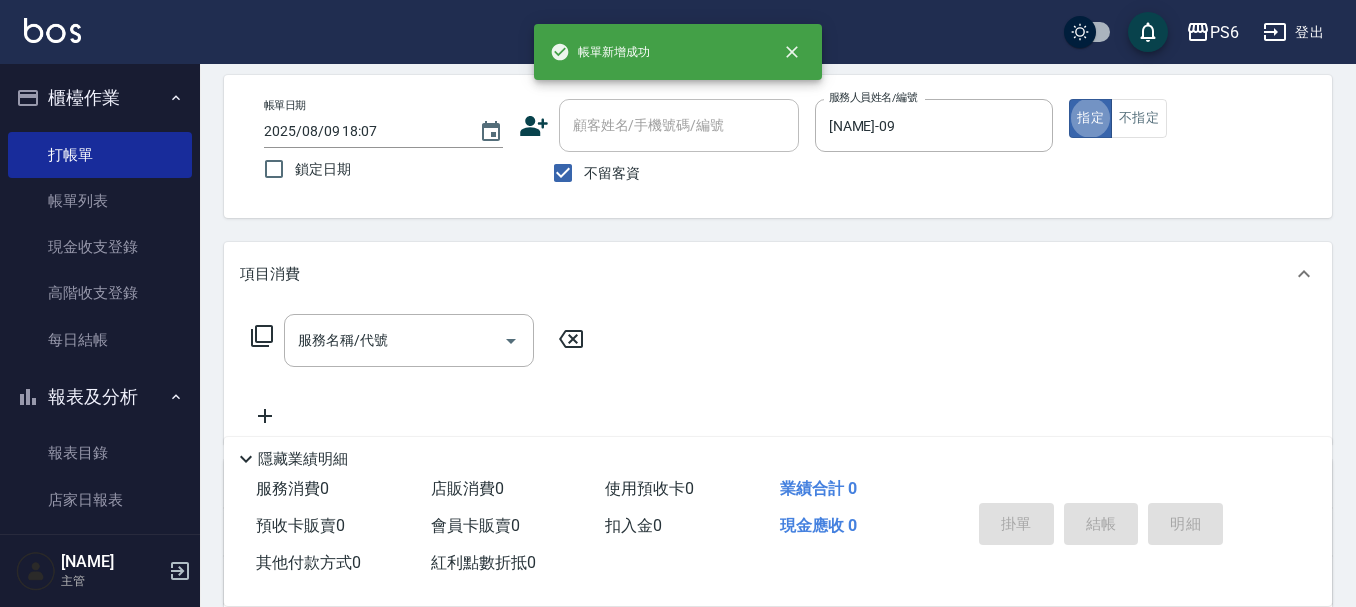 scroll, scrollTop: 200, scrollLeft: 0, axis: vertical 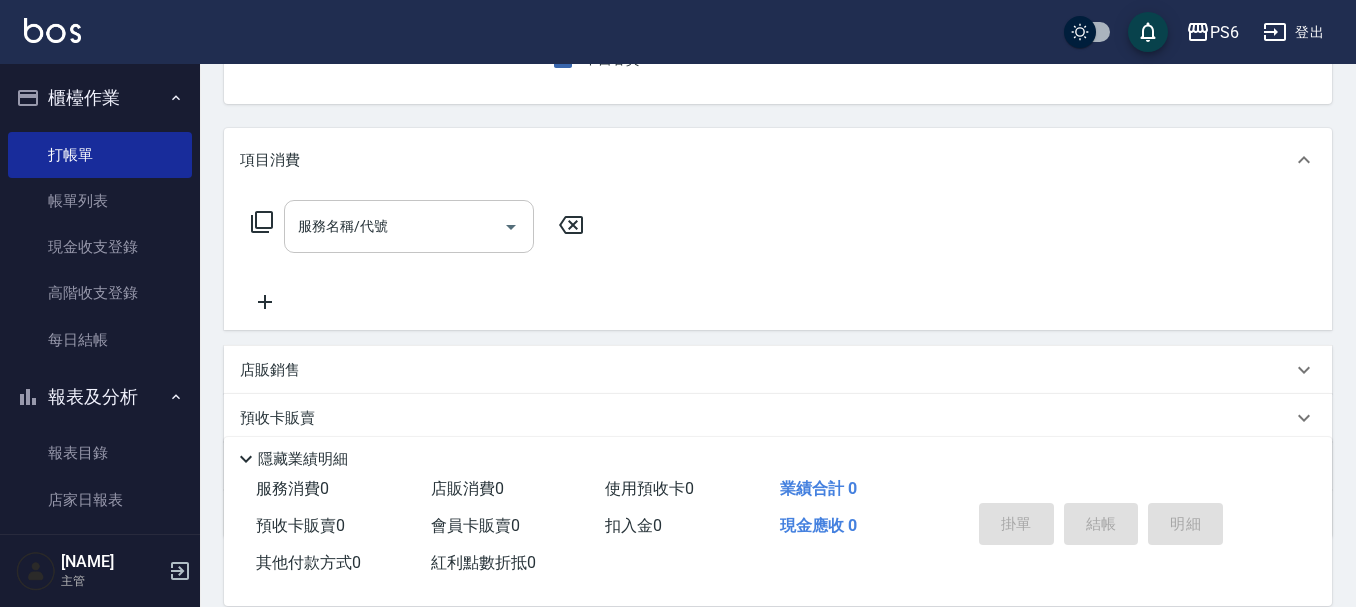 click on "服務名稱/代號" at bounding box center [409, 226] 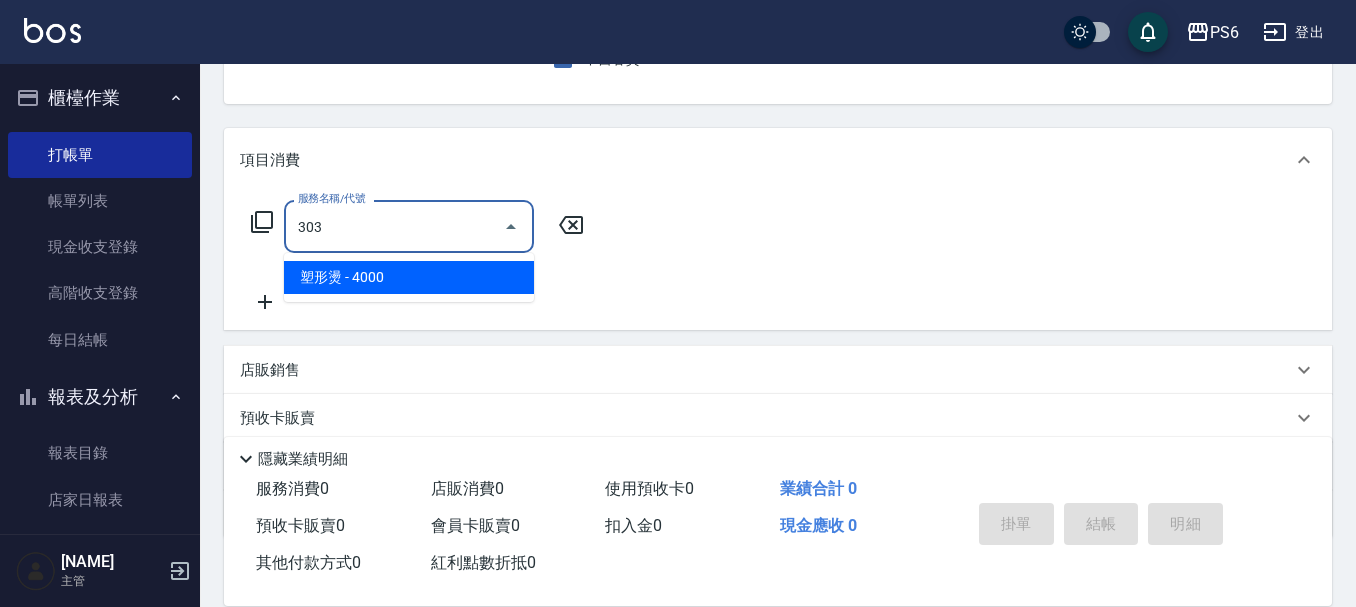 type on "塑形燙(303)" 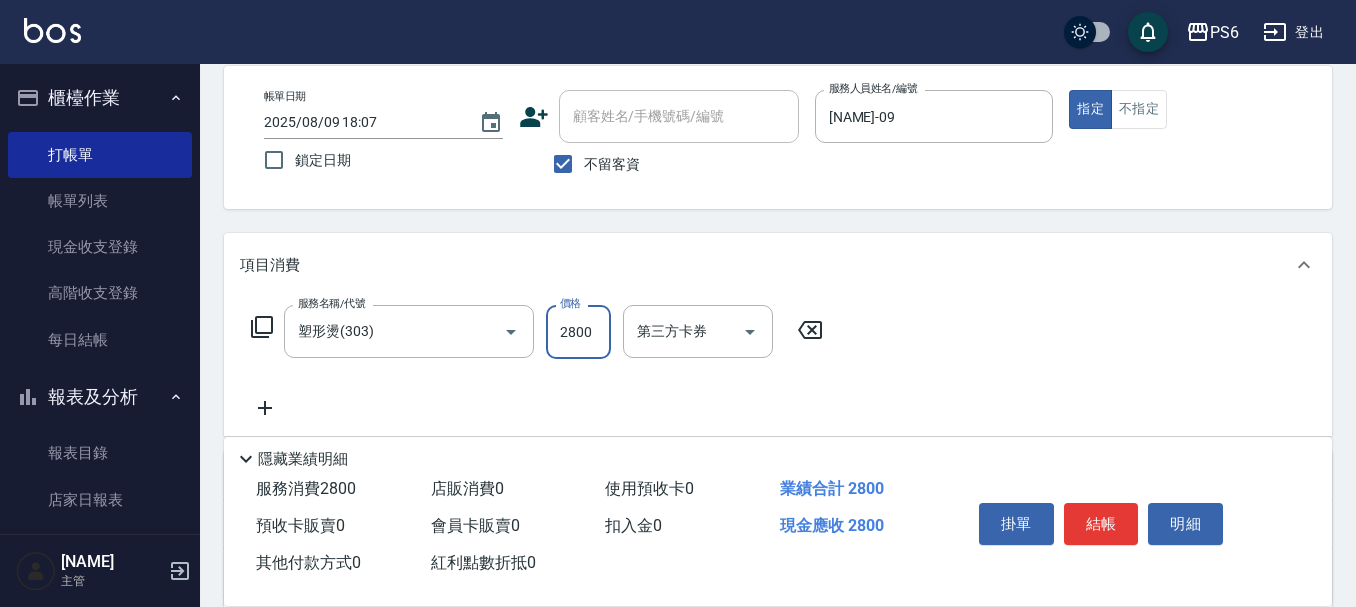 scroll, scrollTop: 0, scrollLeft: 0, axis: both 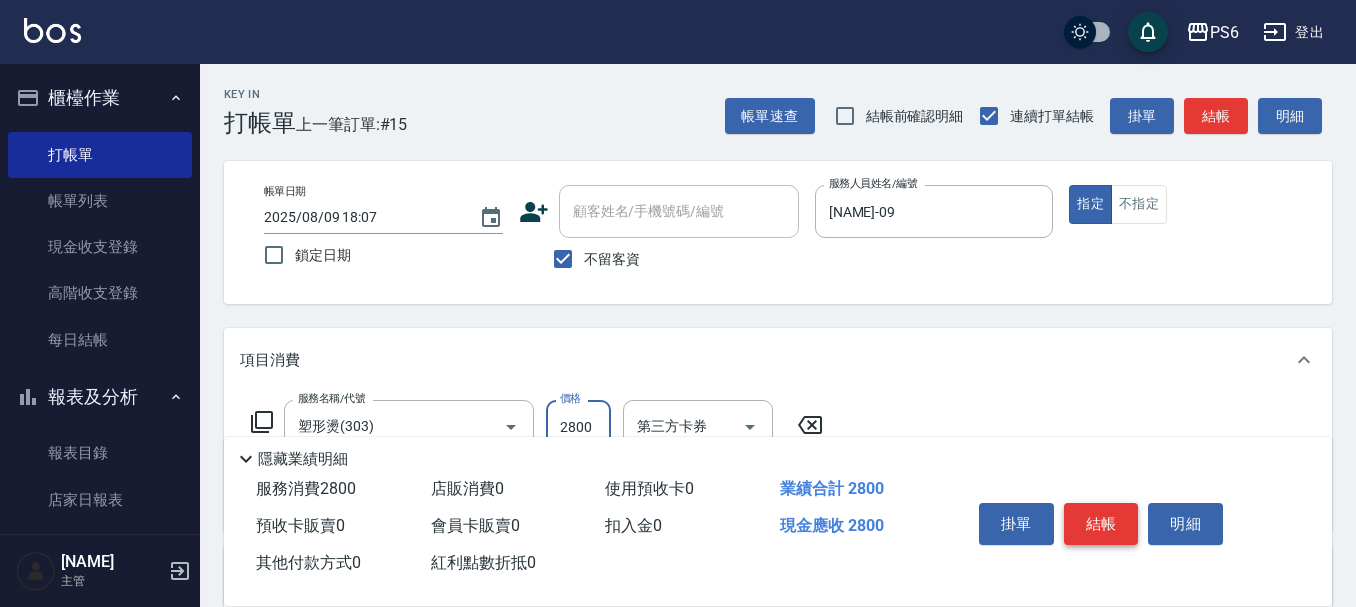 type on "2800" 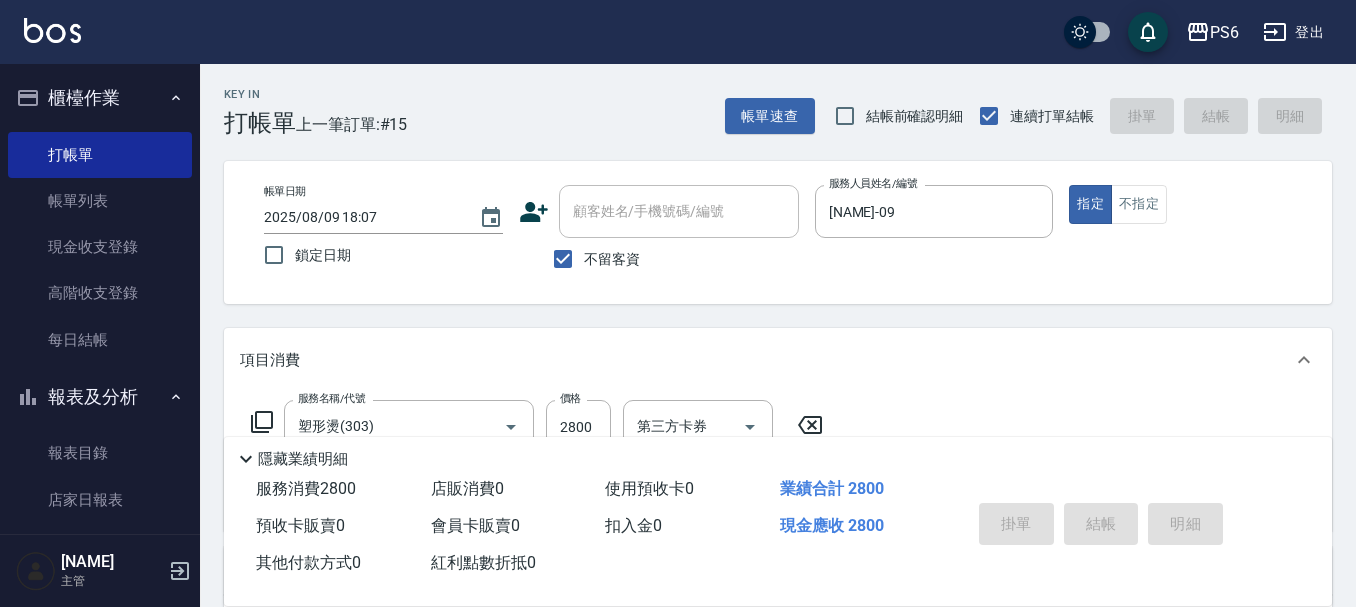 type 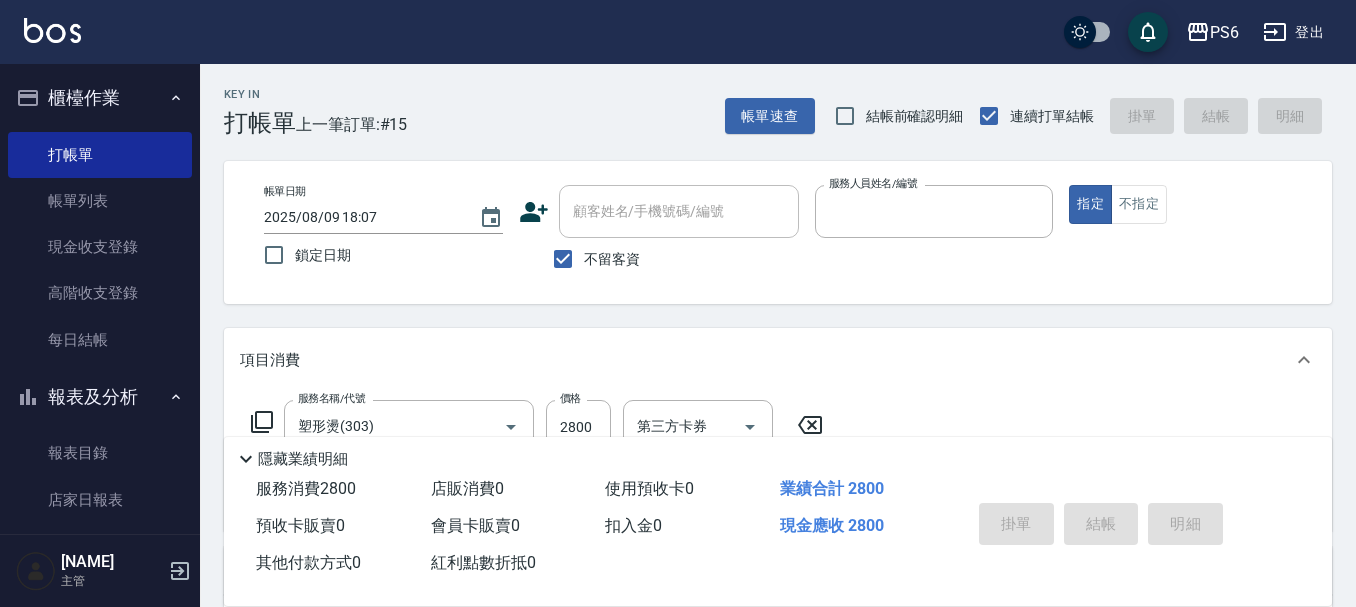 type 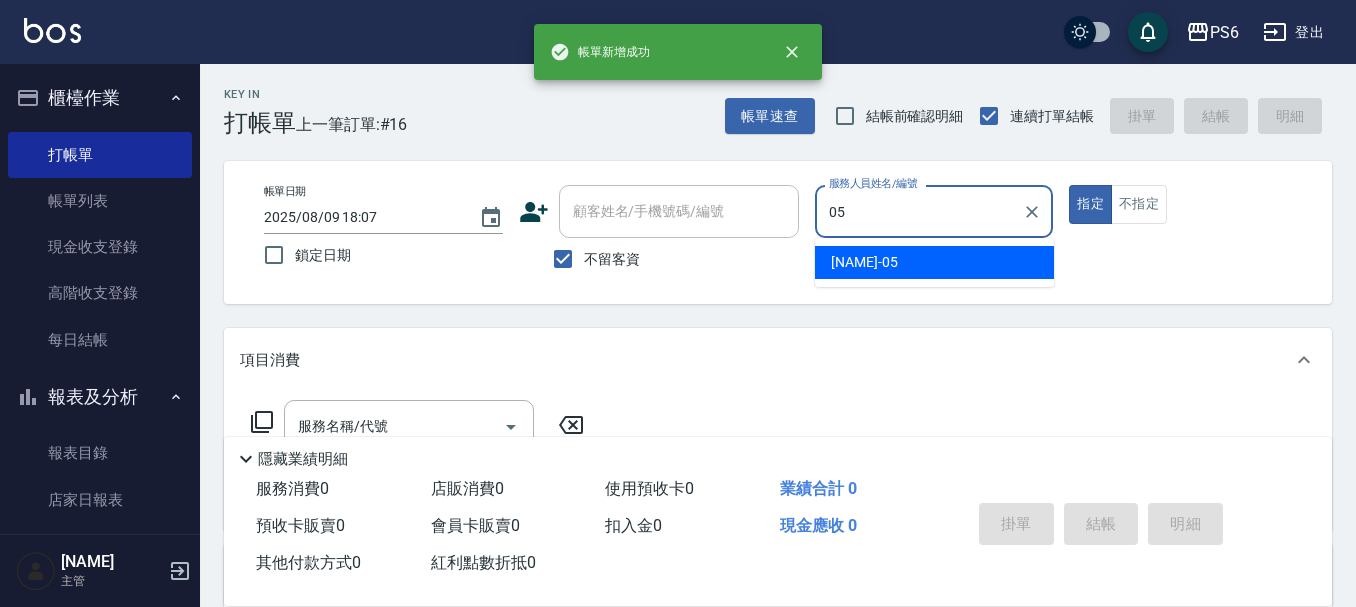 type on "[NAME]-05" 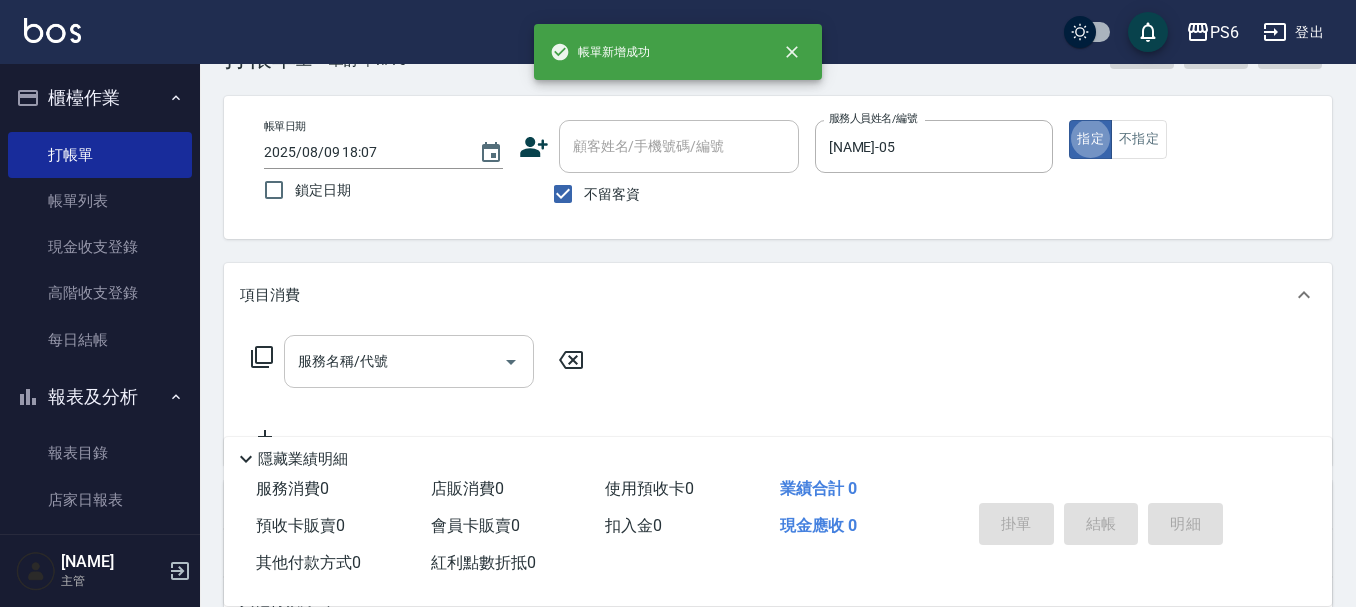 scroll, scrollTop: 100, scrollLeft: 0, axis: vertical 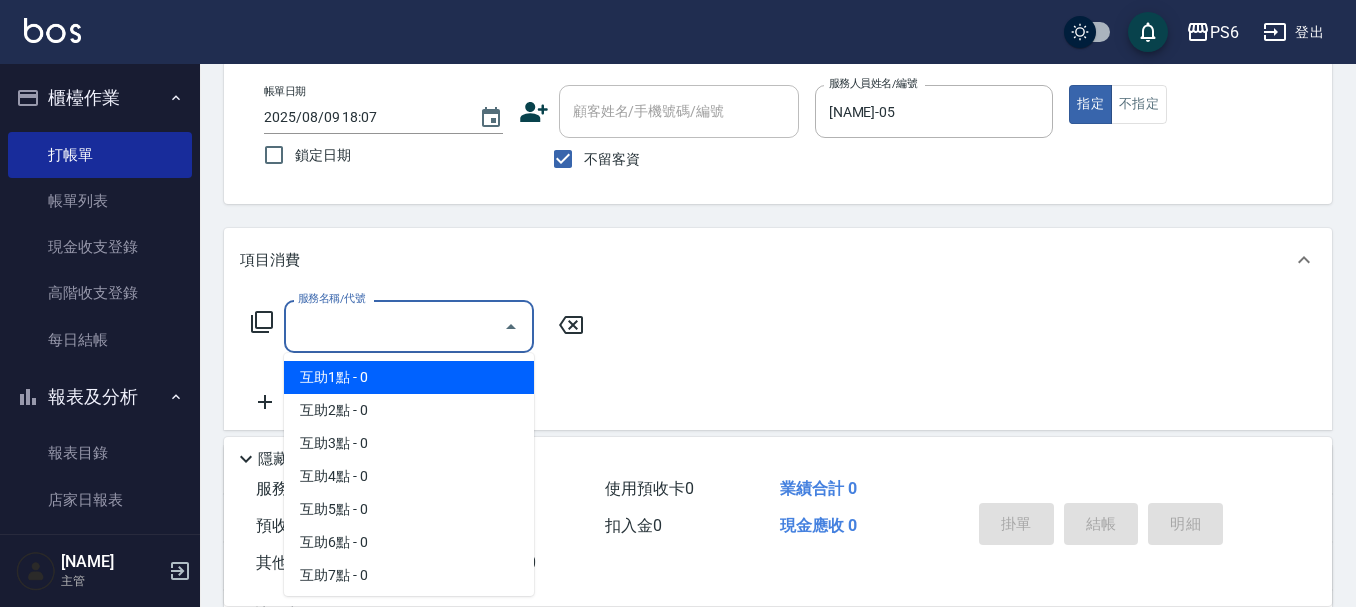 click on "服務名稱/代號" at bounding box center (394, 326) 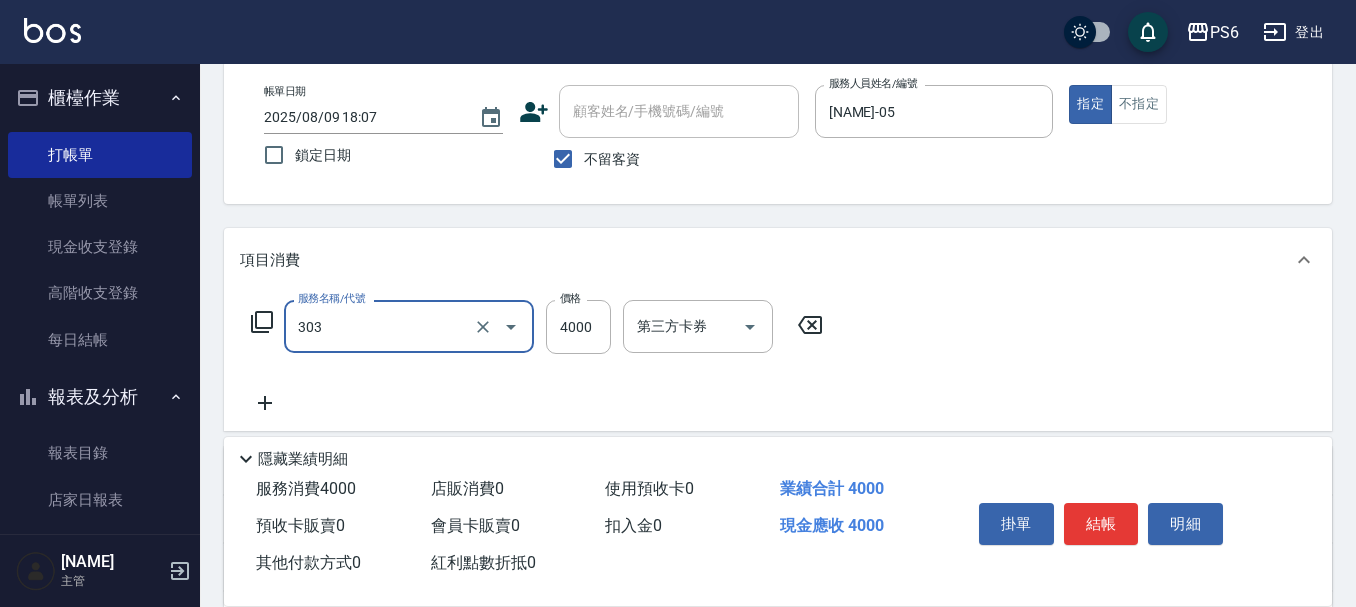 type on "塑形燙(303)" 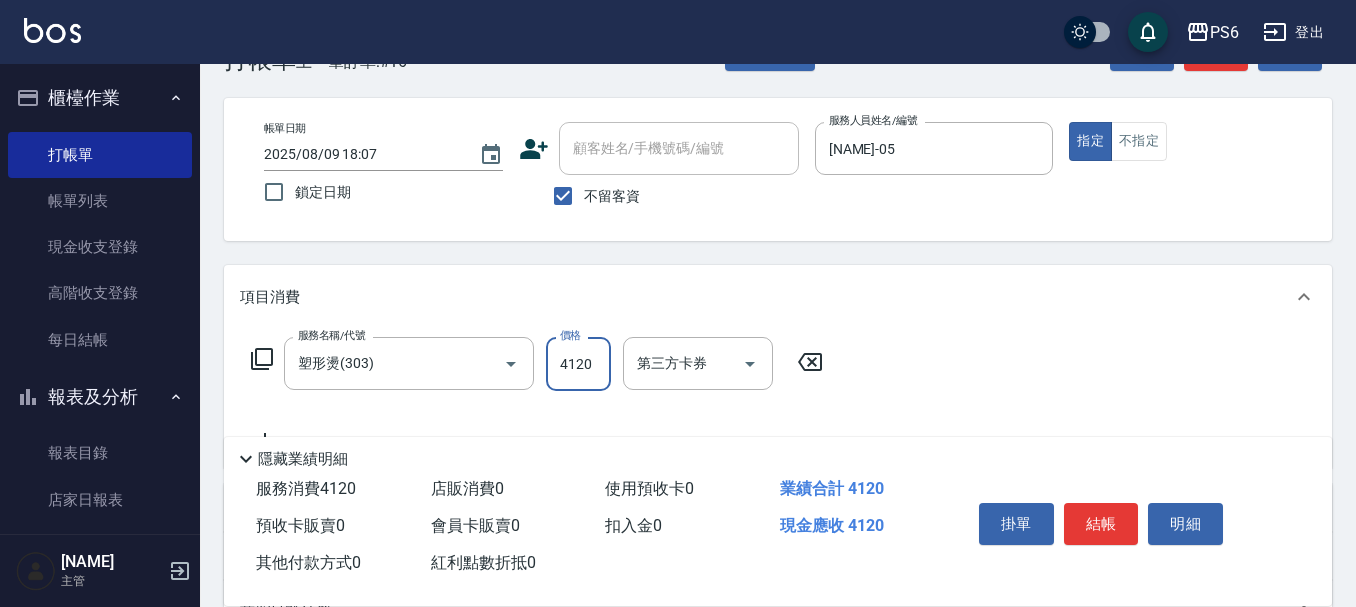 scroll, scrollTop: 0, scrollLeft: 0, axis: both 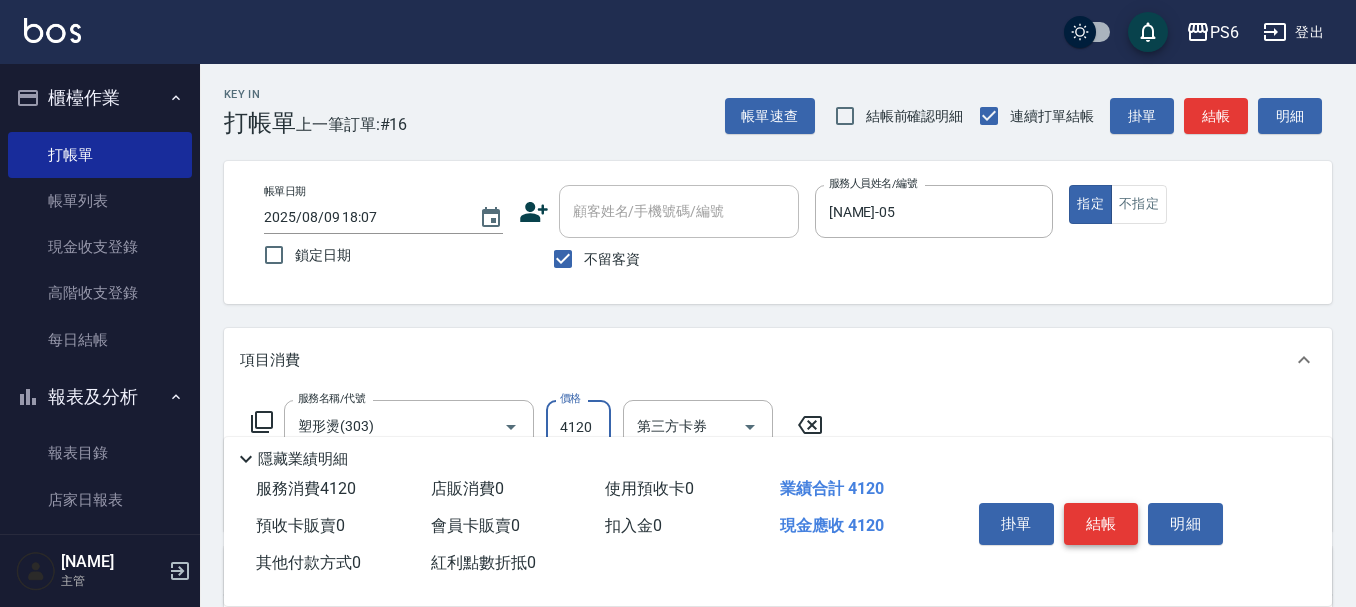 type on "4120" 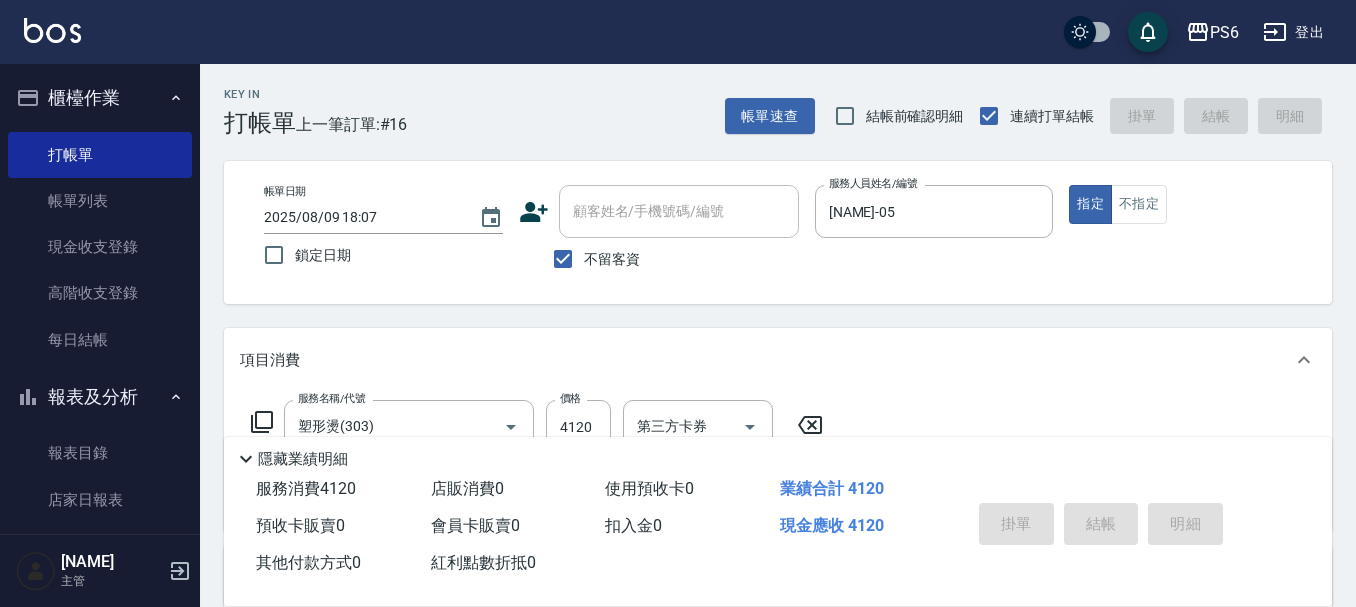type on "2025/08/09 18:08" 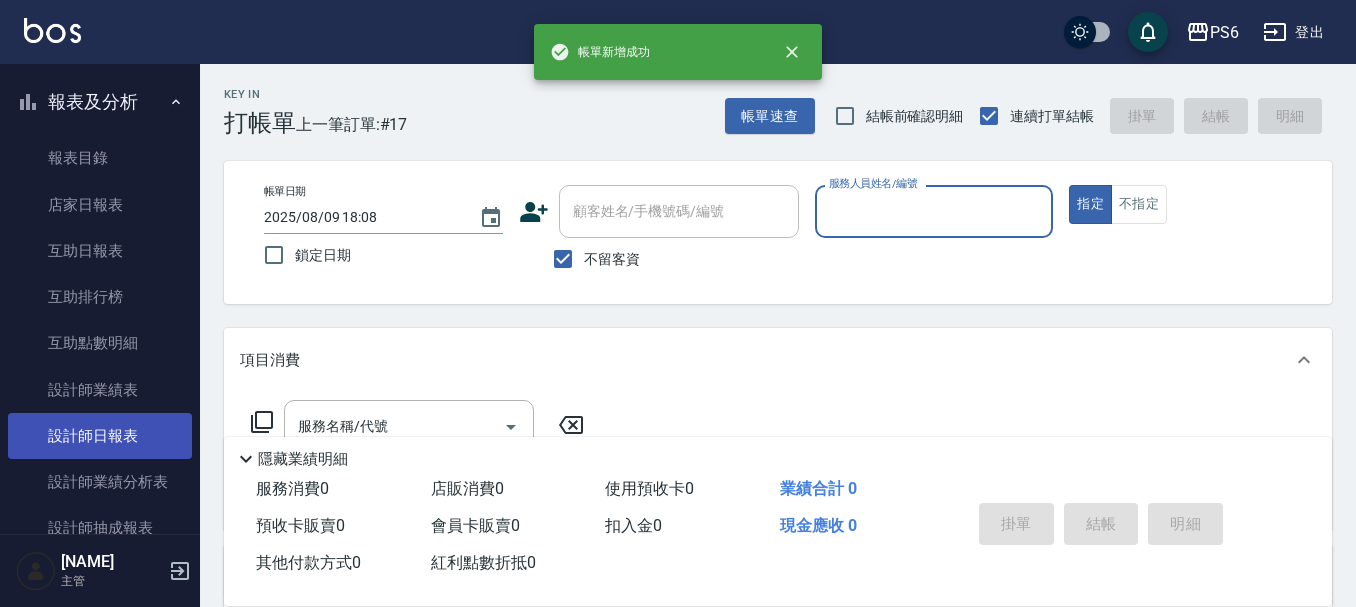 scroll, scrollTop: 400, scrollLeft: 0, axis: vertical 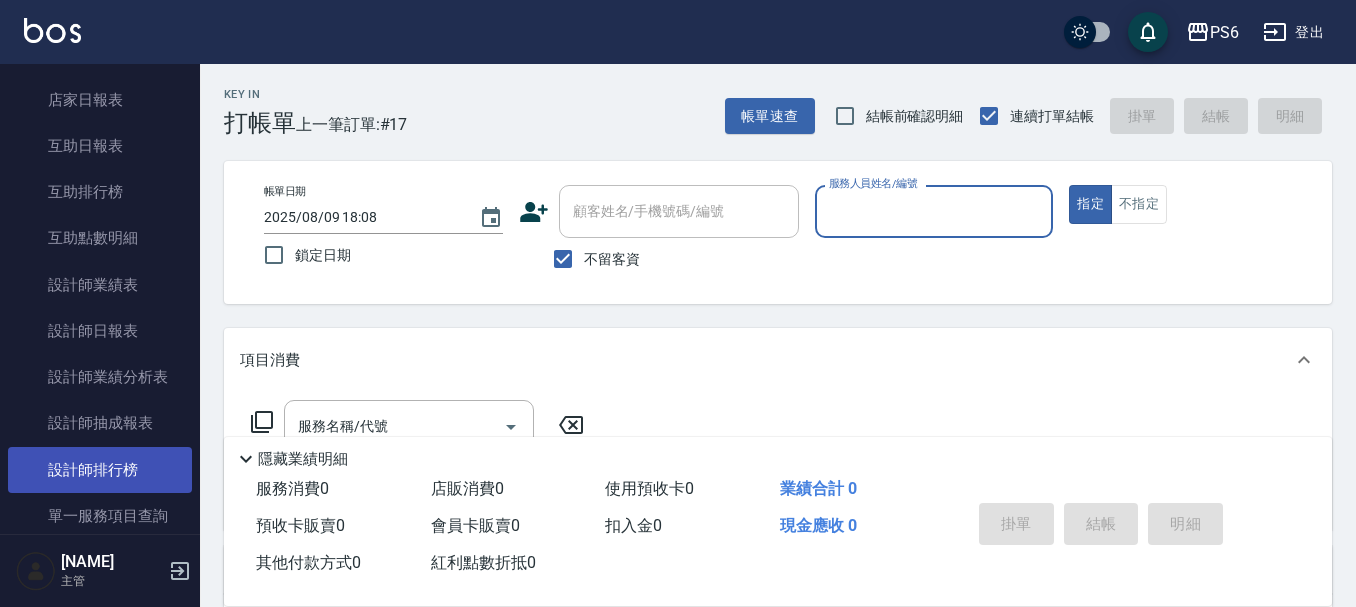 click on "設計師排行榜" at bounding box center [100, 470] 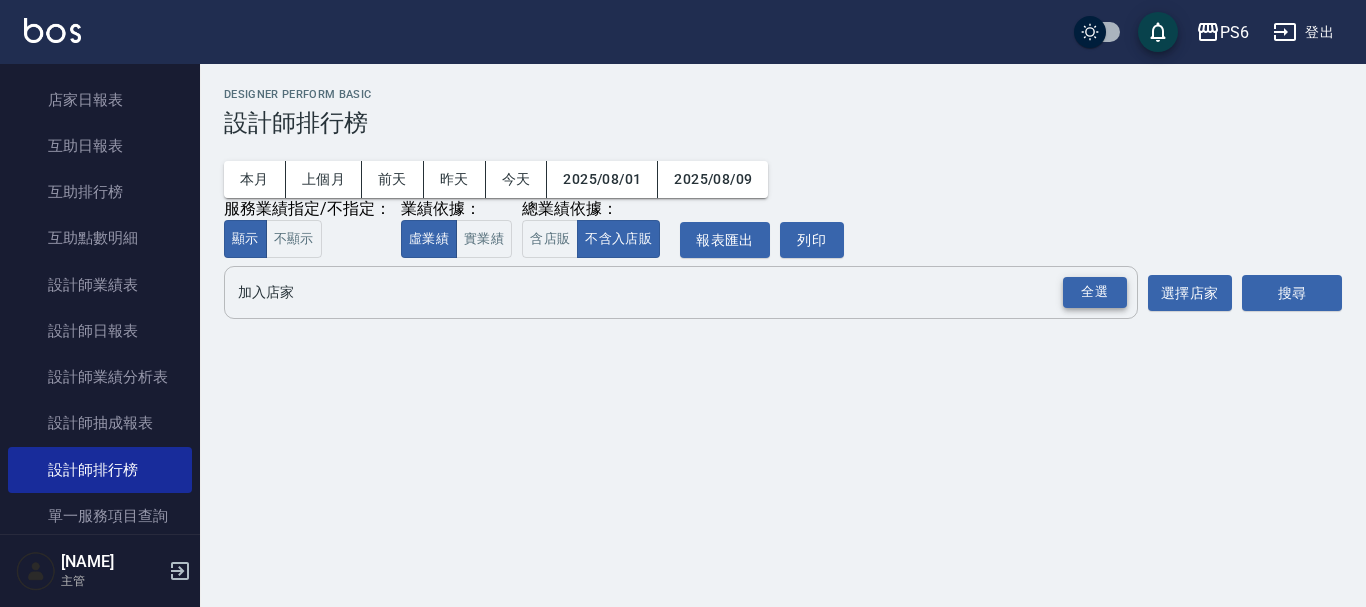 click on "全選" at bounding box center (1095, 292) 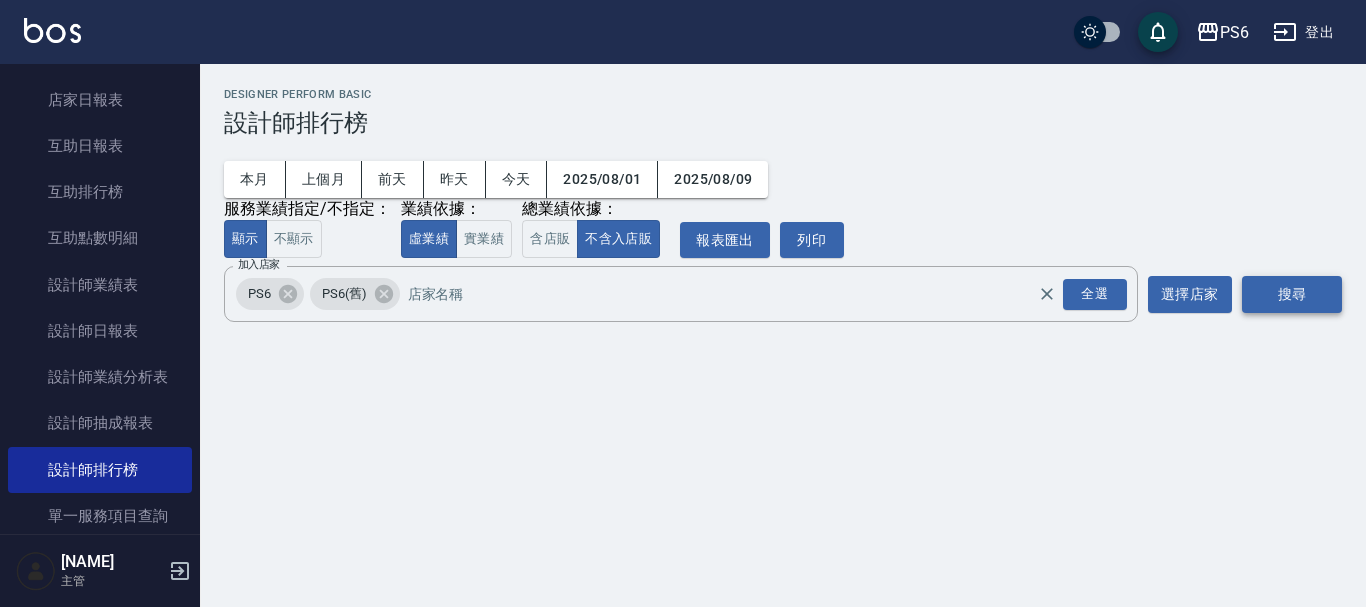 click on "搜尋" at bounding box center [1292, 294] 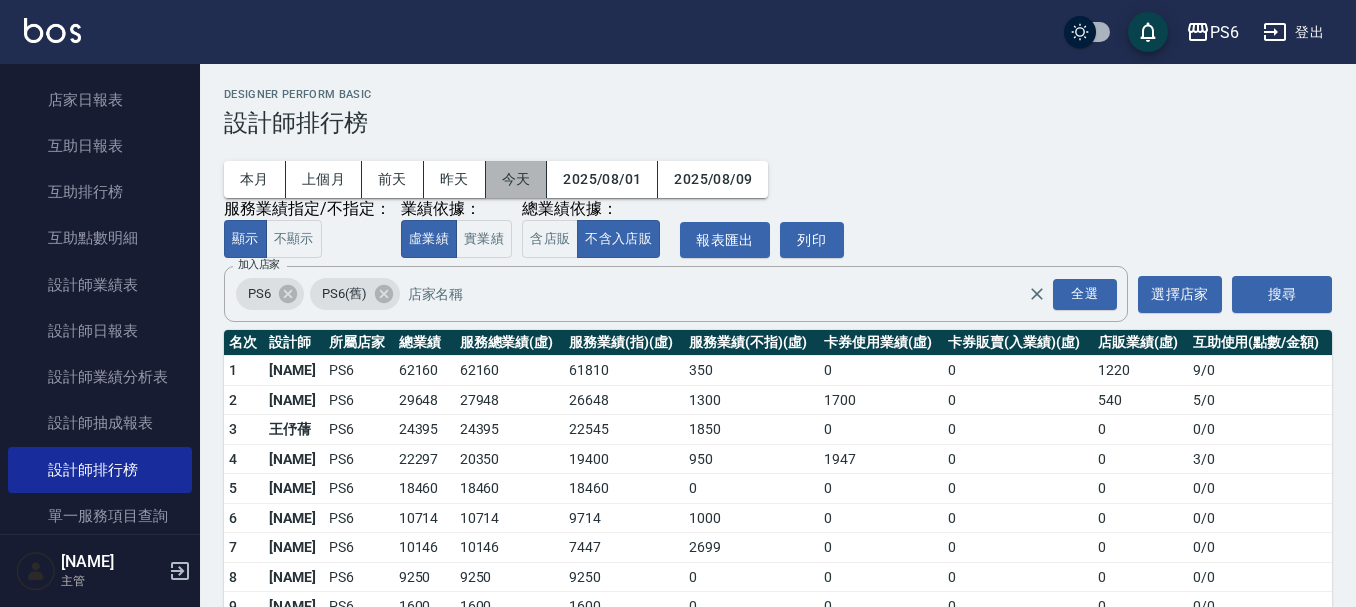 click on "今天" at bounding box center (517, 179) 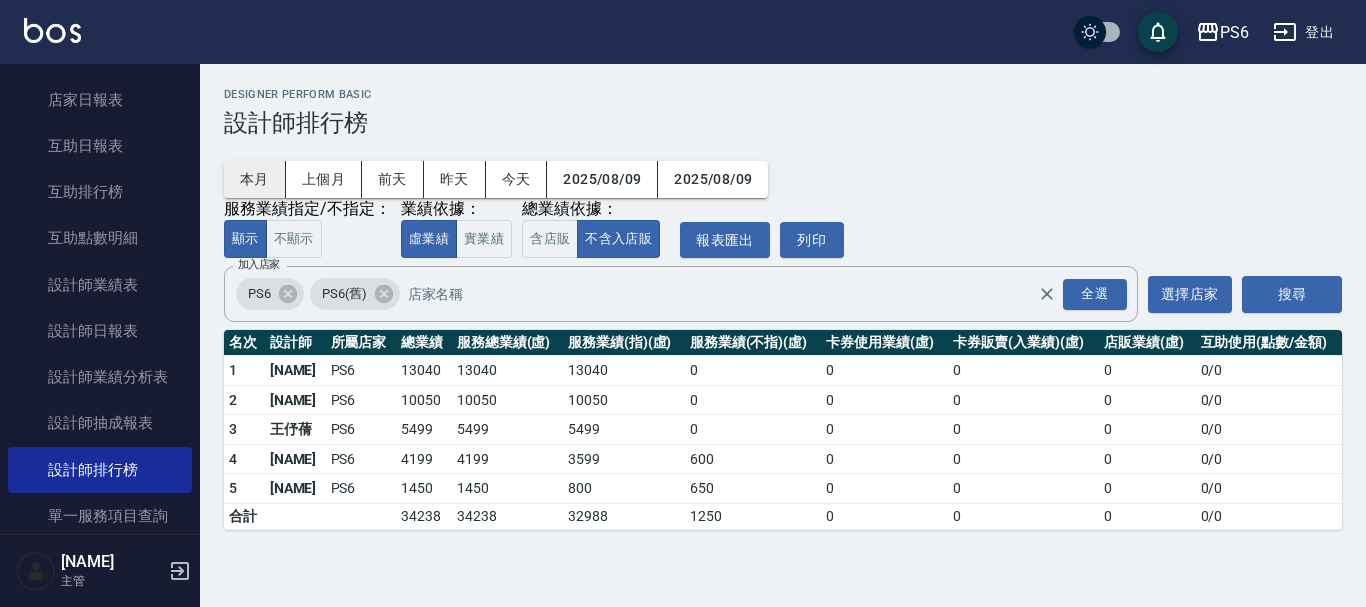 click on "本月" at bounding box center (255, 179) 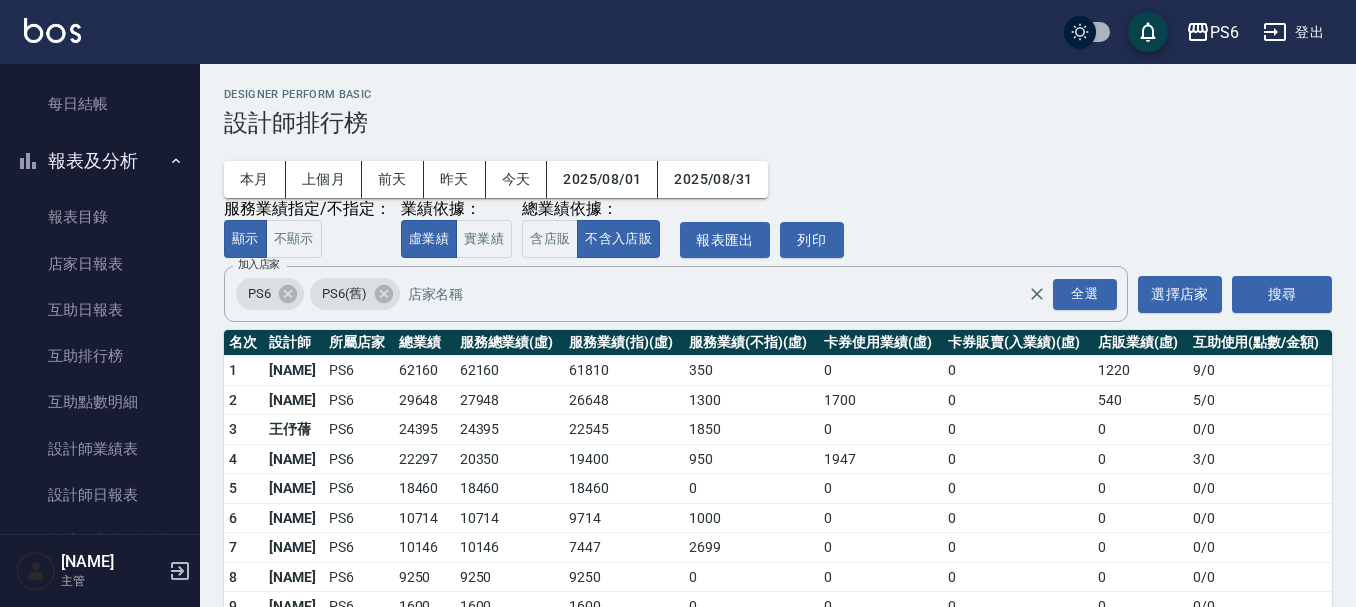 scroll, scrollTop: 0, scrollLeft: 0, axis: both 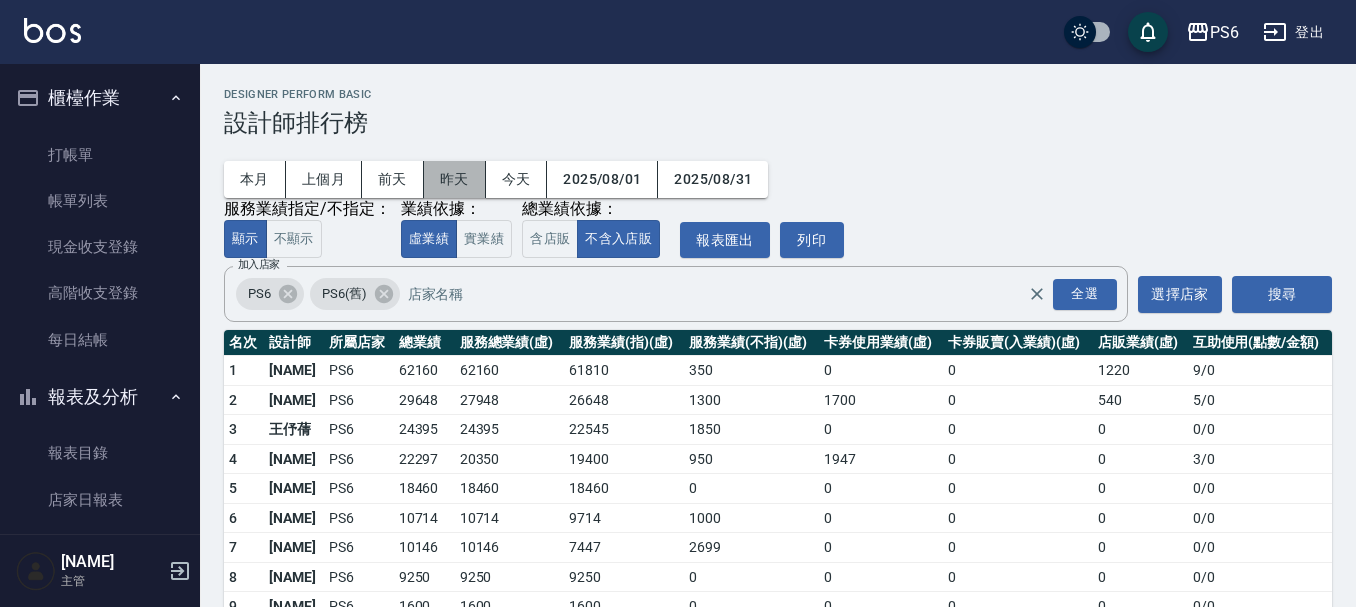 click on "昨天" at bounding box center [455, 179] 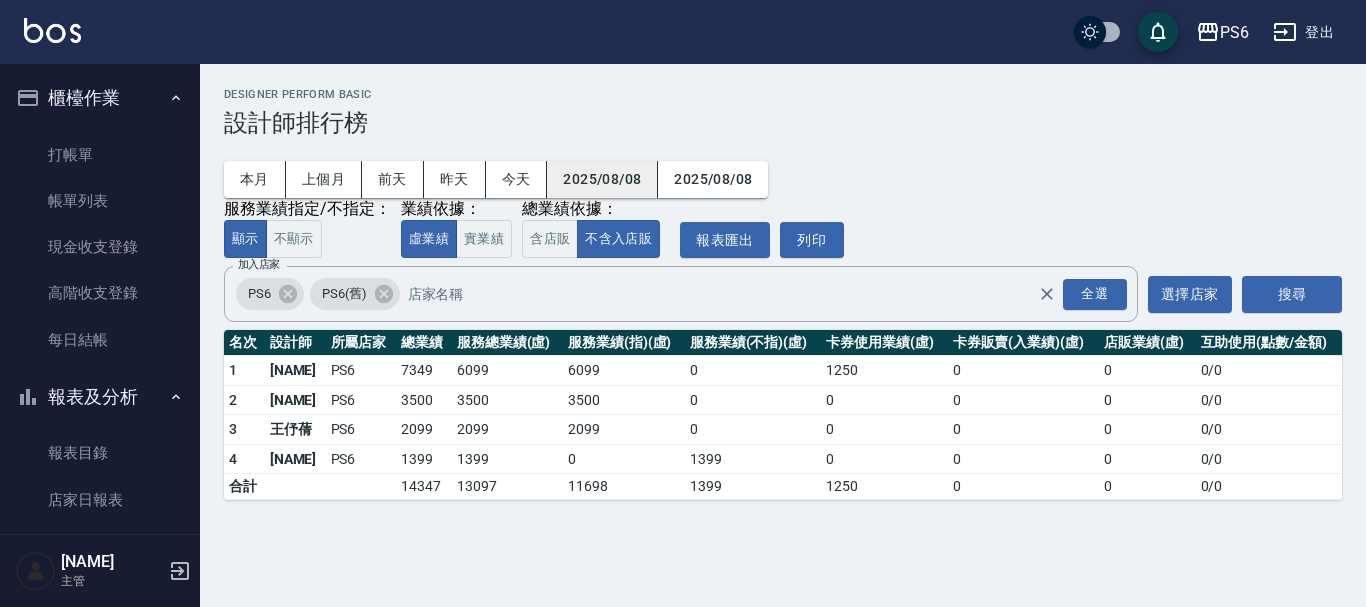 click on "2025/08/08" at bounding box center [602, 179] 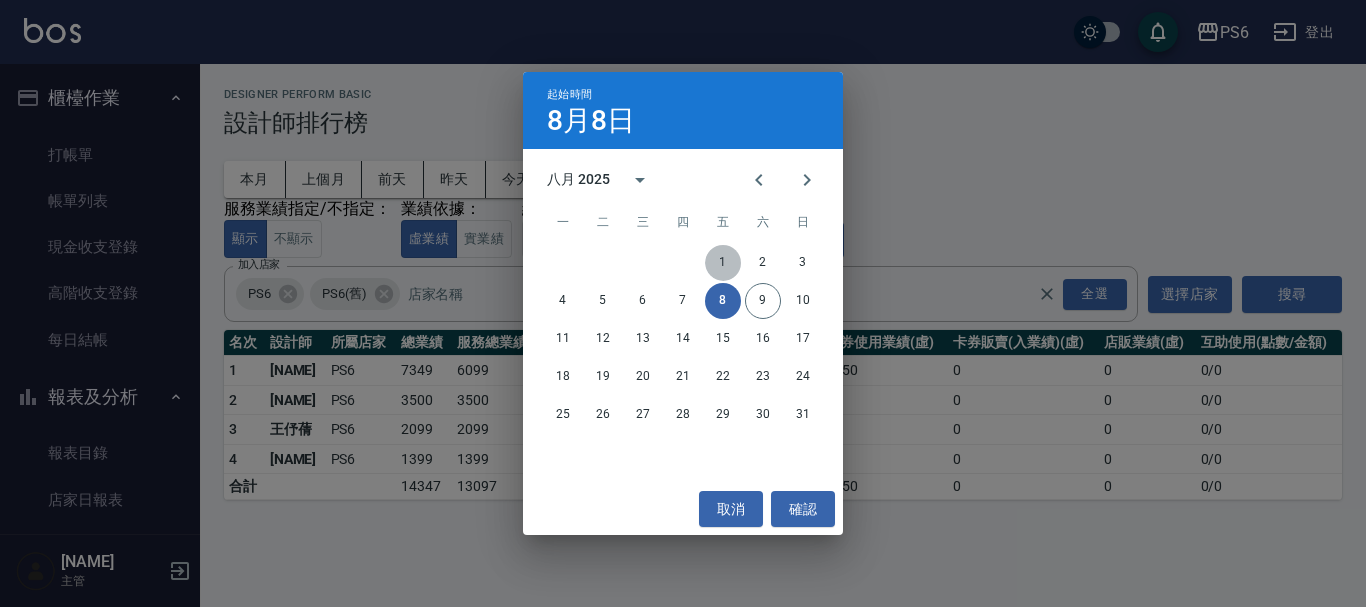 click on "1" at bounding box center [723, 263] 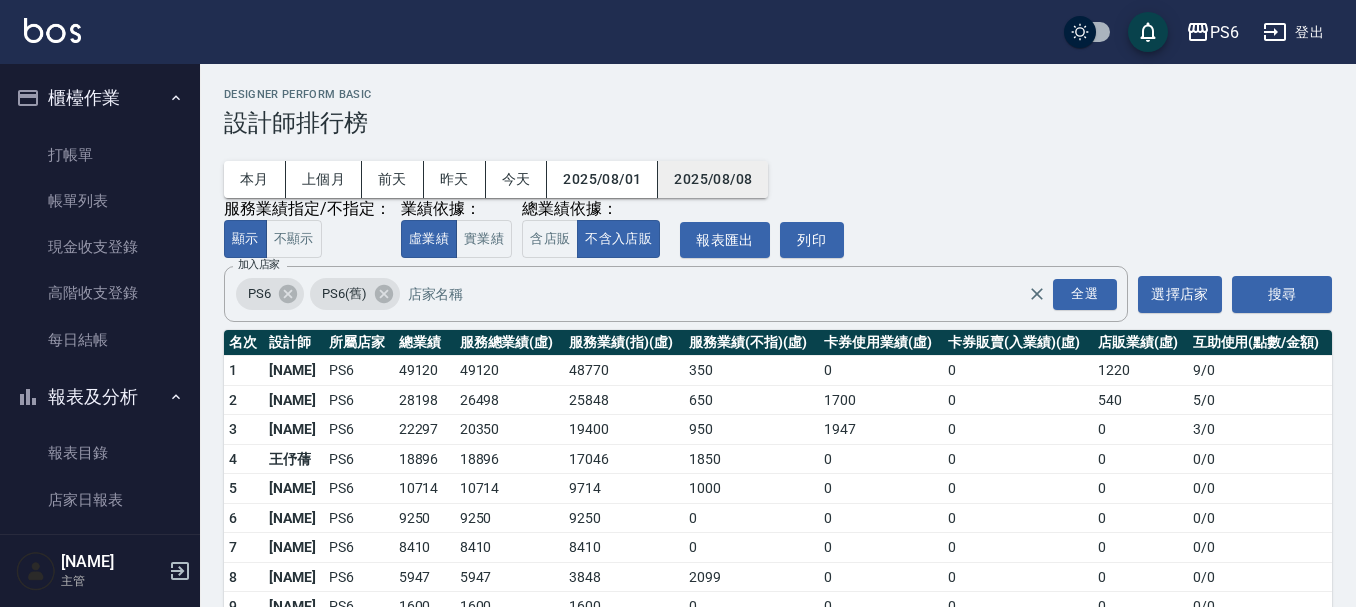 click on "2025/08/08" at bounding box center [713, 179] 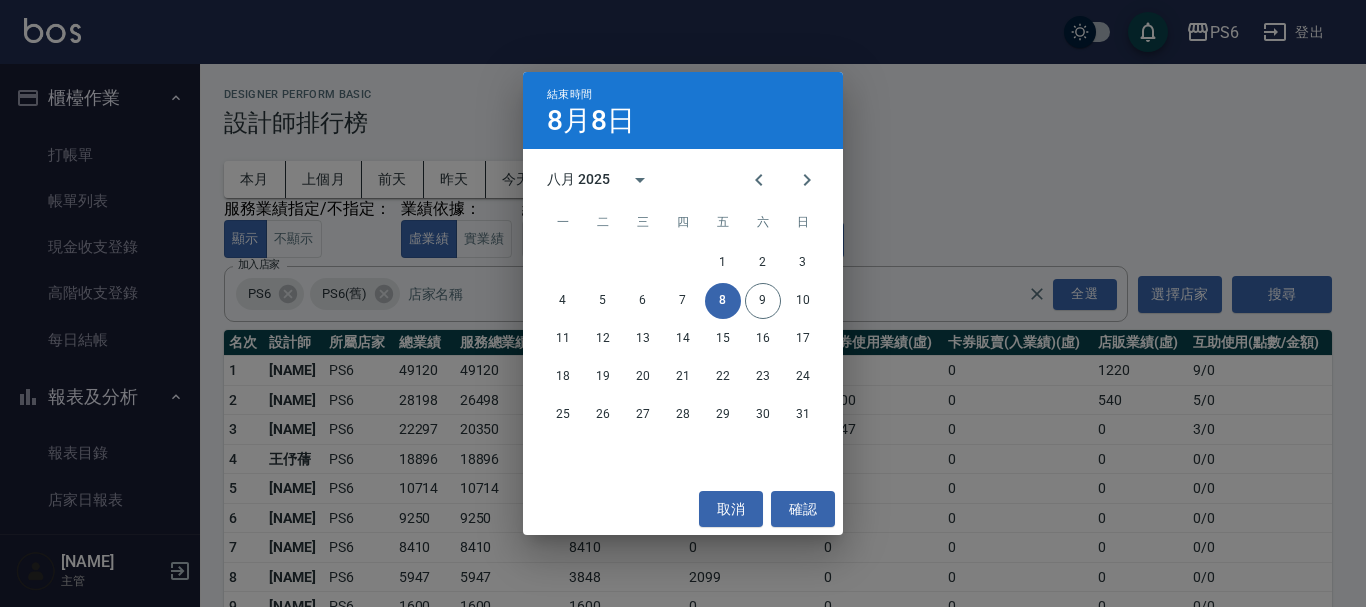 click on "8" at bounding box center (723, 301) 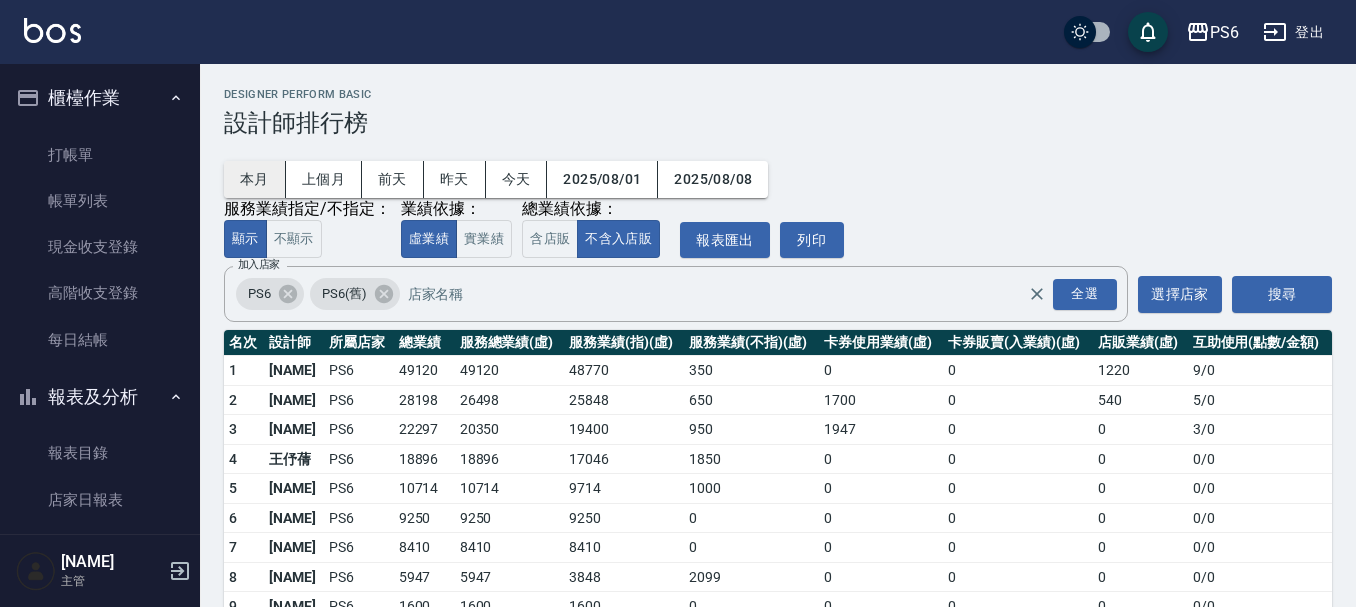 click on "本月" at bounding box center (255, 179) 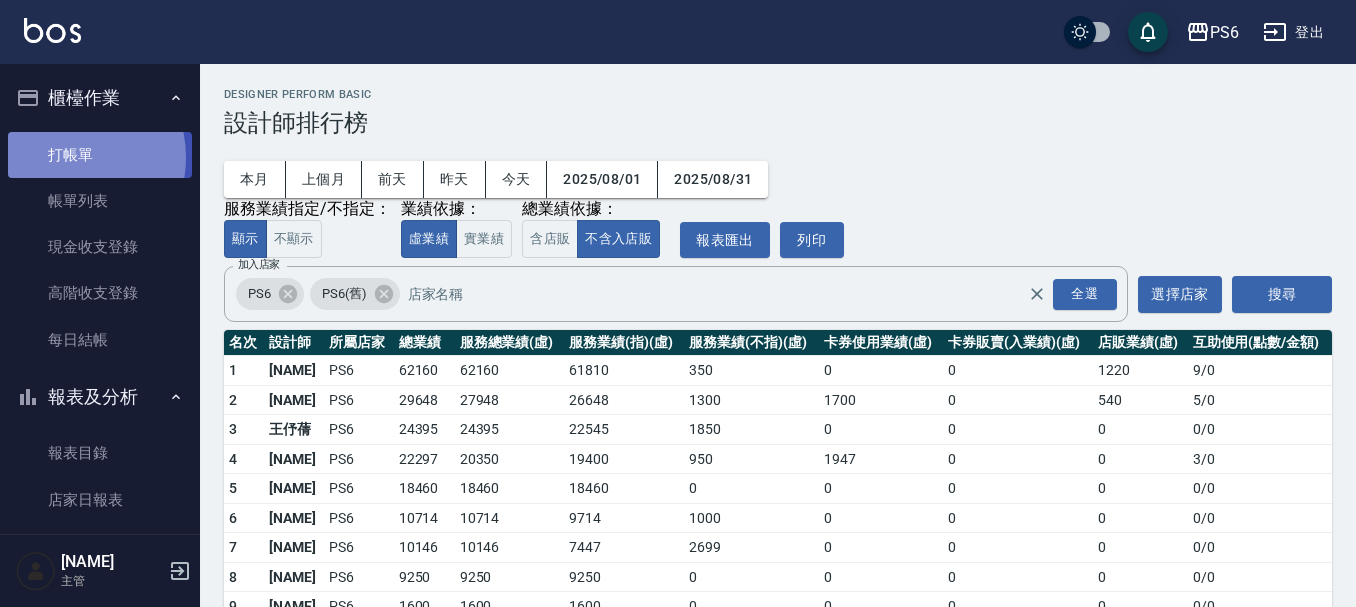 click on "打帳單" at bounding box center [100, 155] 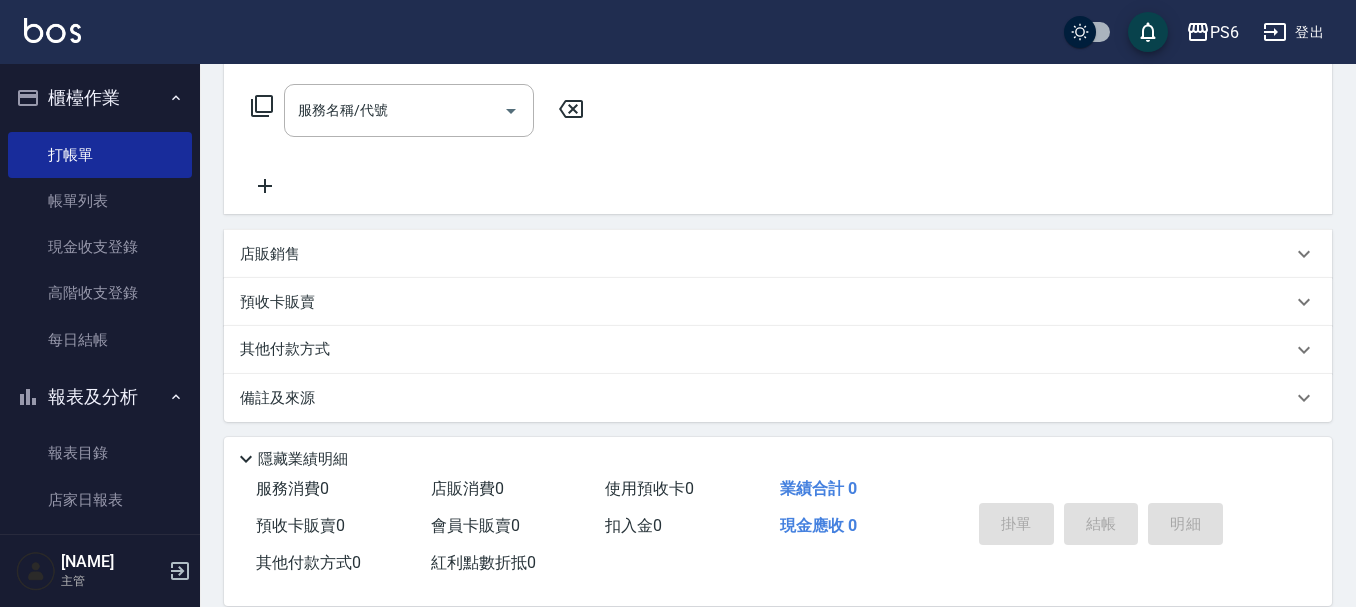 scroll, scrollTop: 323, scrollLeft: 0, axis: vertical 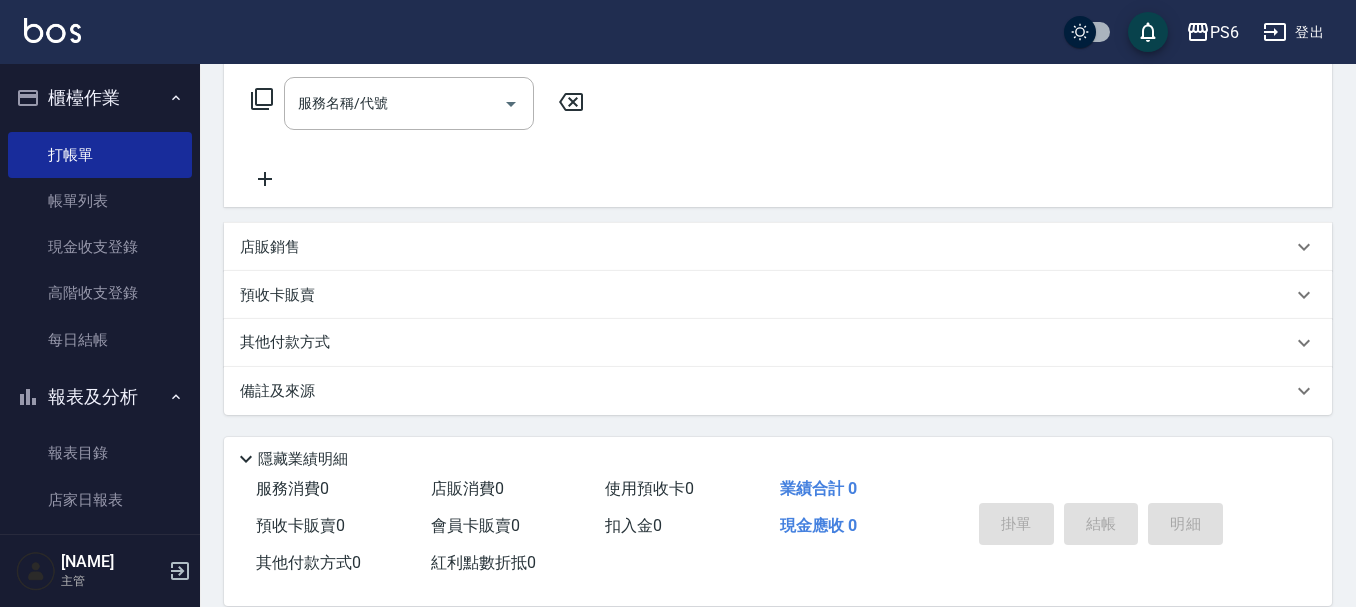 click on "店販銷售" at bounding box center [766, 247] 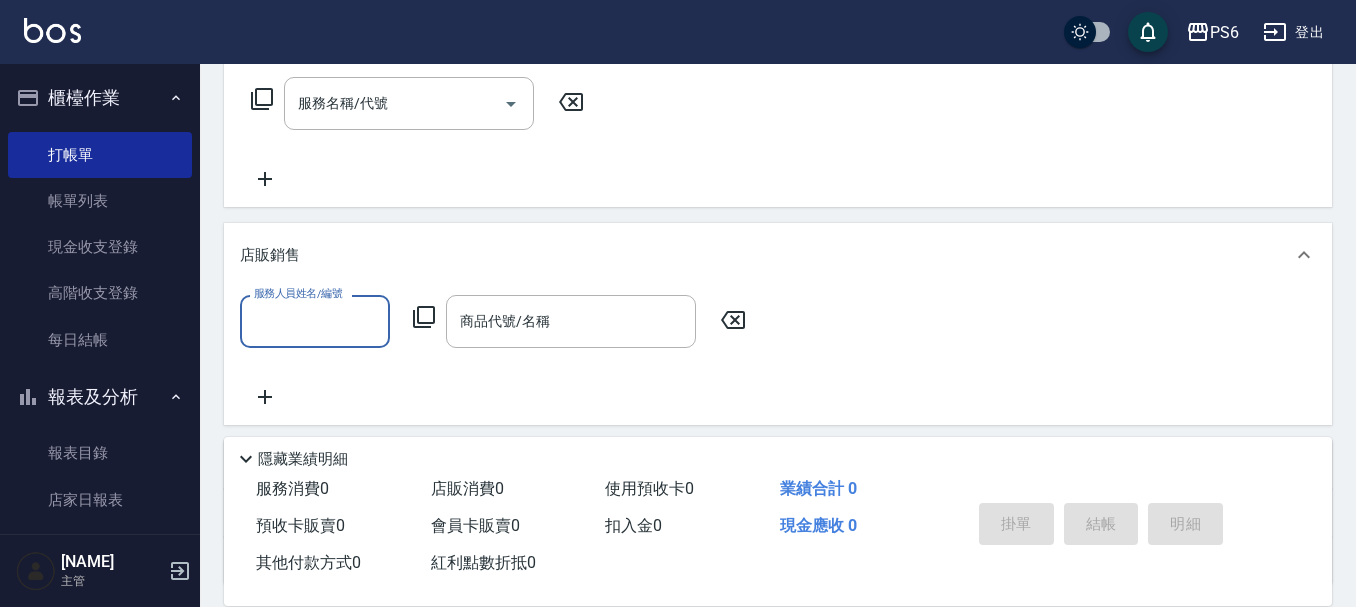 scroll, scrollTop: 0, scrollLeft: 0, axis: both 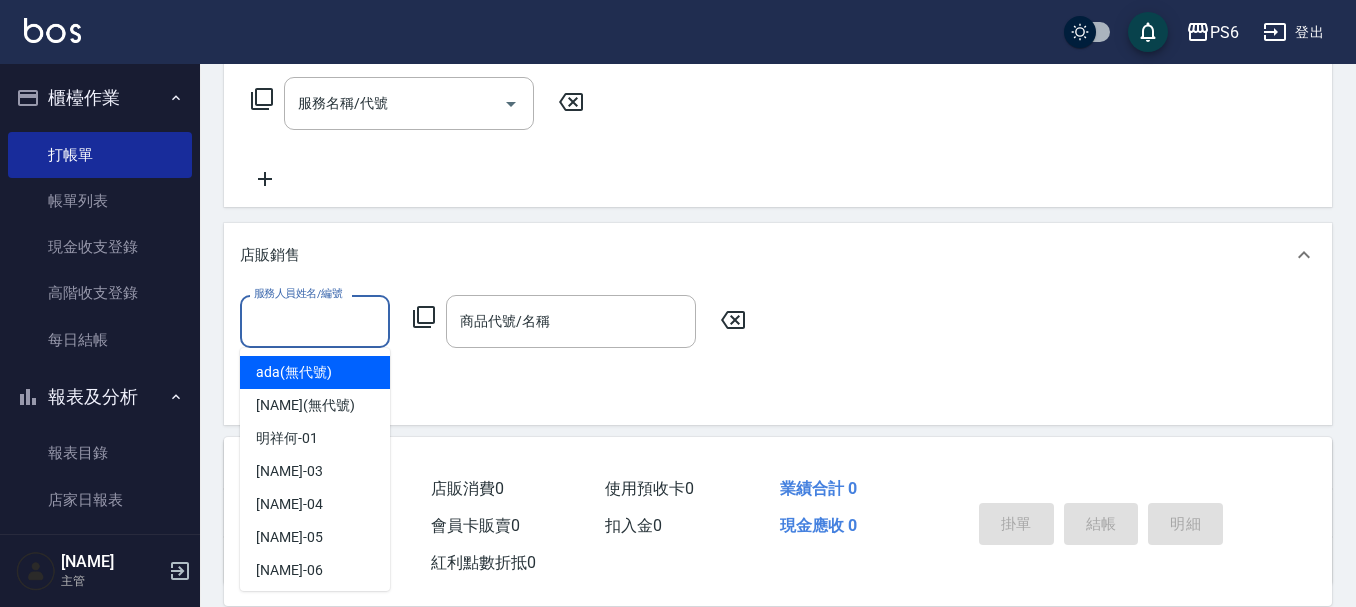 click on "服務人員姓名/編號" at bounding box center [315, 321] 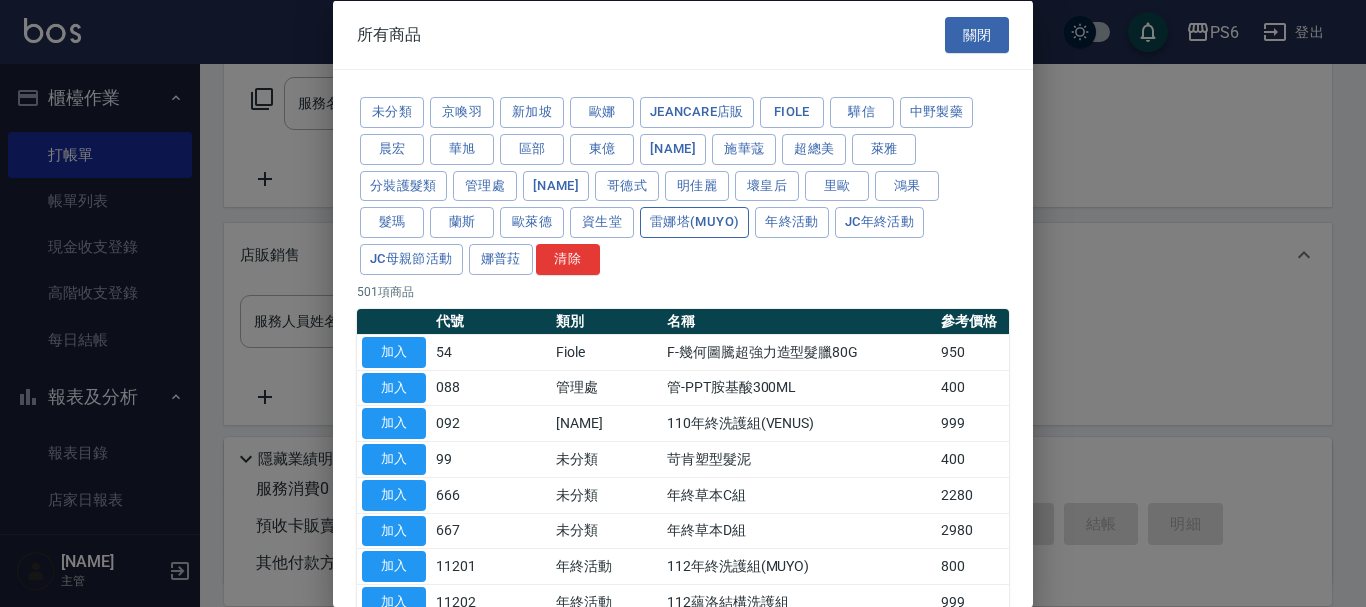 click on "雷娜塔(MUYO)" at bounding box center (694, 222) 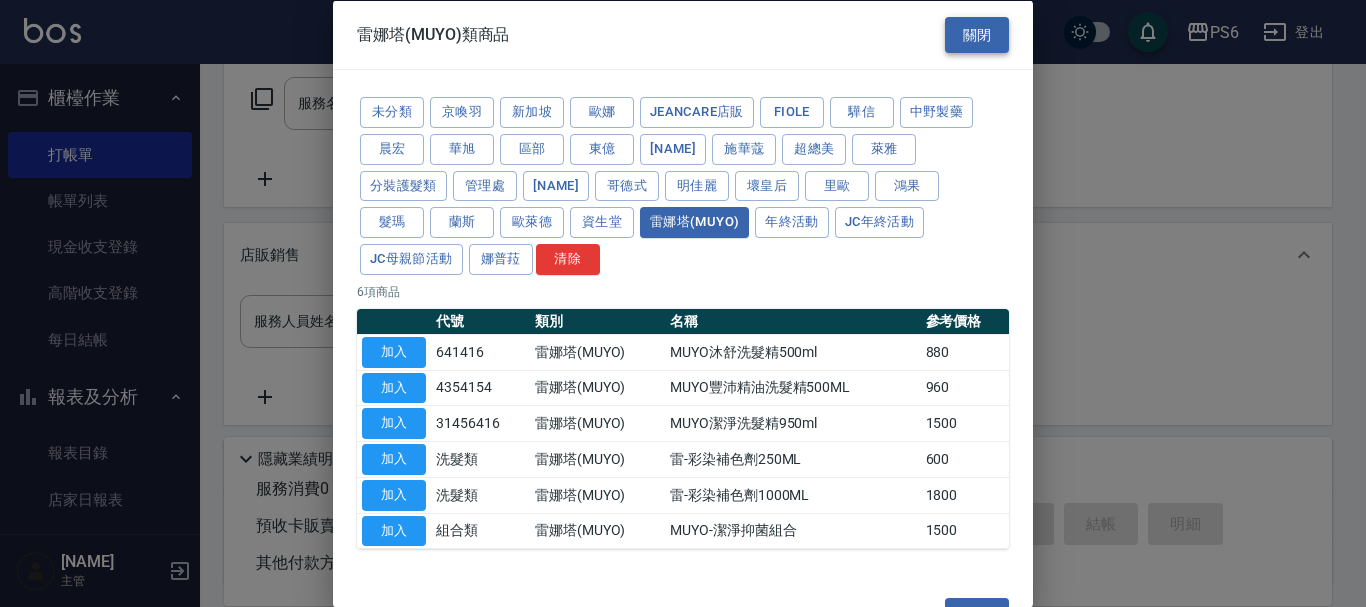 click on "關閉" at bounding box center [977, 34] 